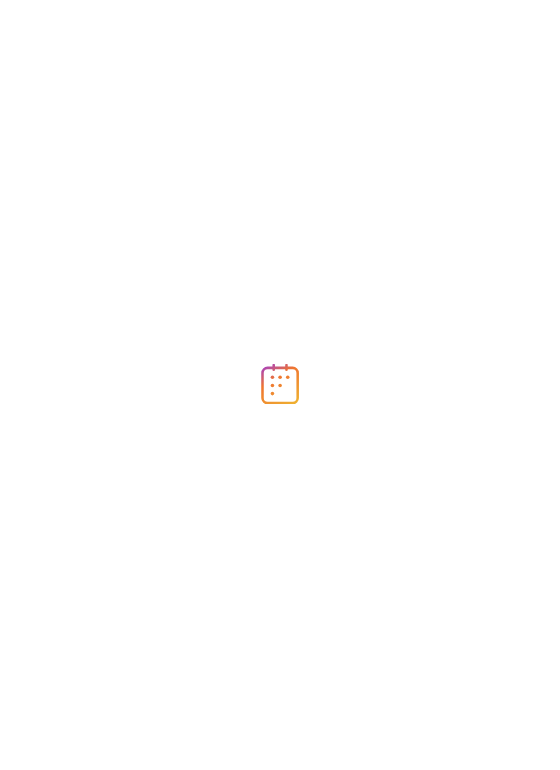 scroll, scrollTop: 0, scrollLeft: 0, axis: both 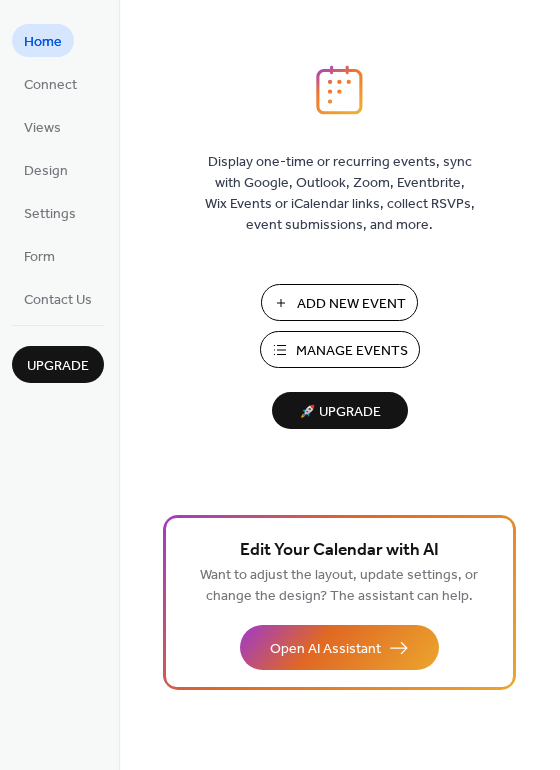 click on "Add New Event" at bounding box center [351, 304] 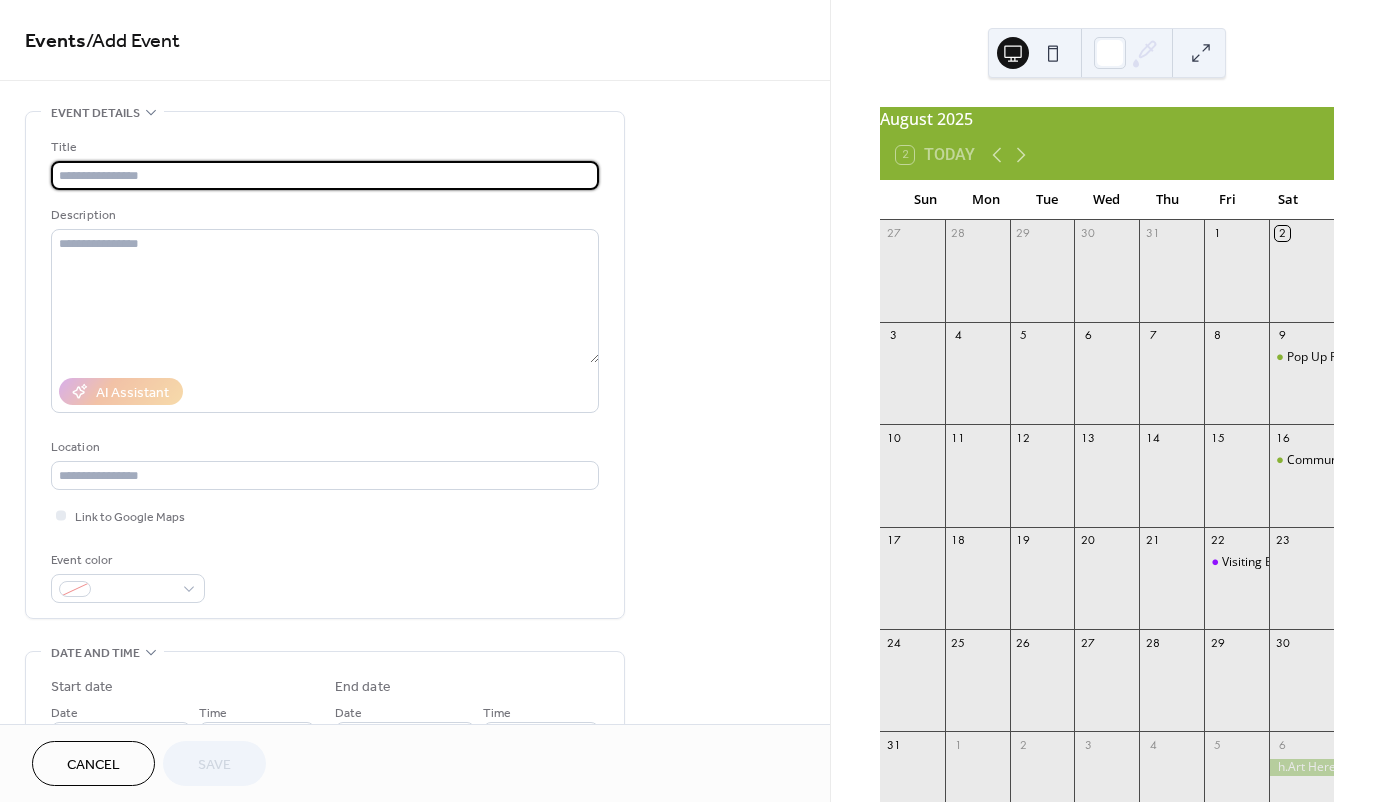 scroll, scrollTop: 0, scrollLeft: 0, axis: both 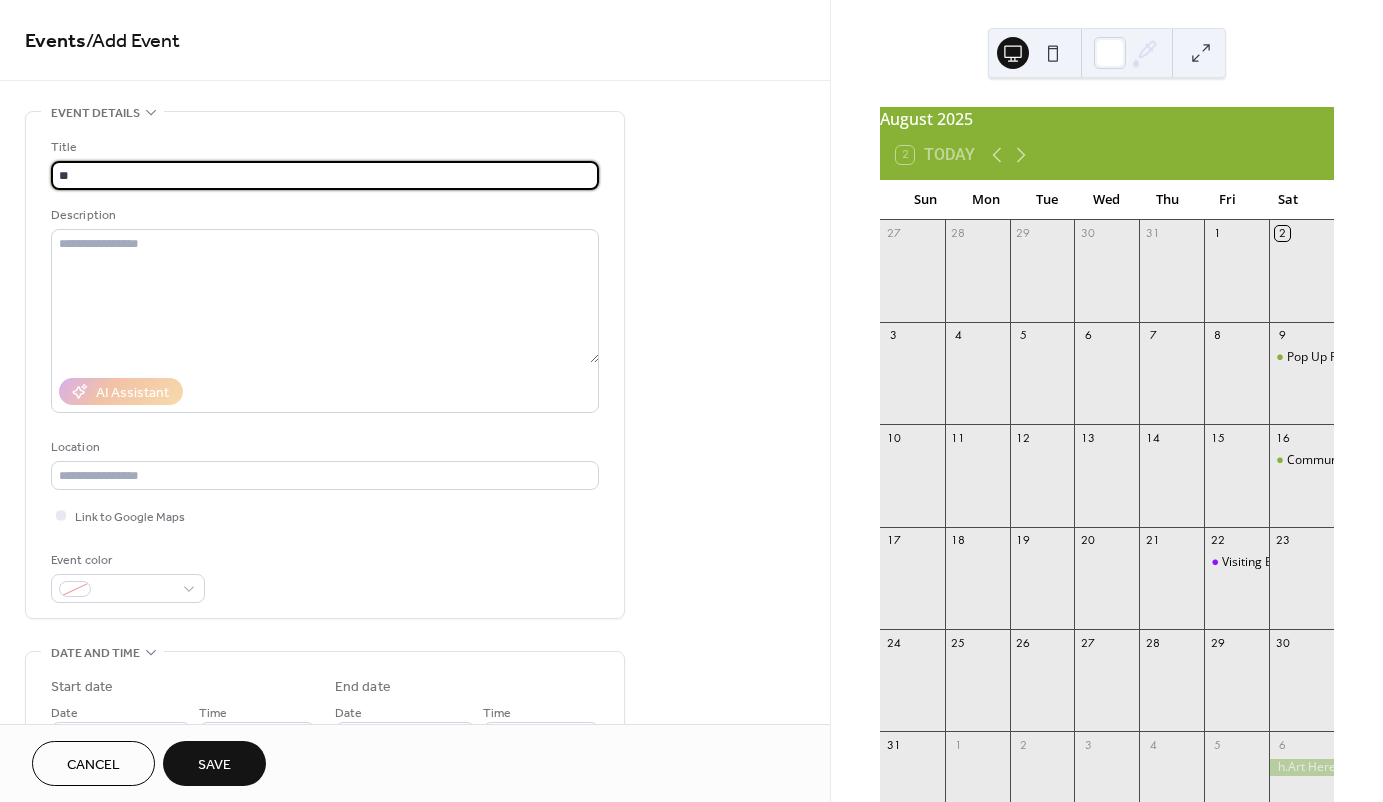 type on "*" 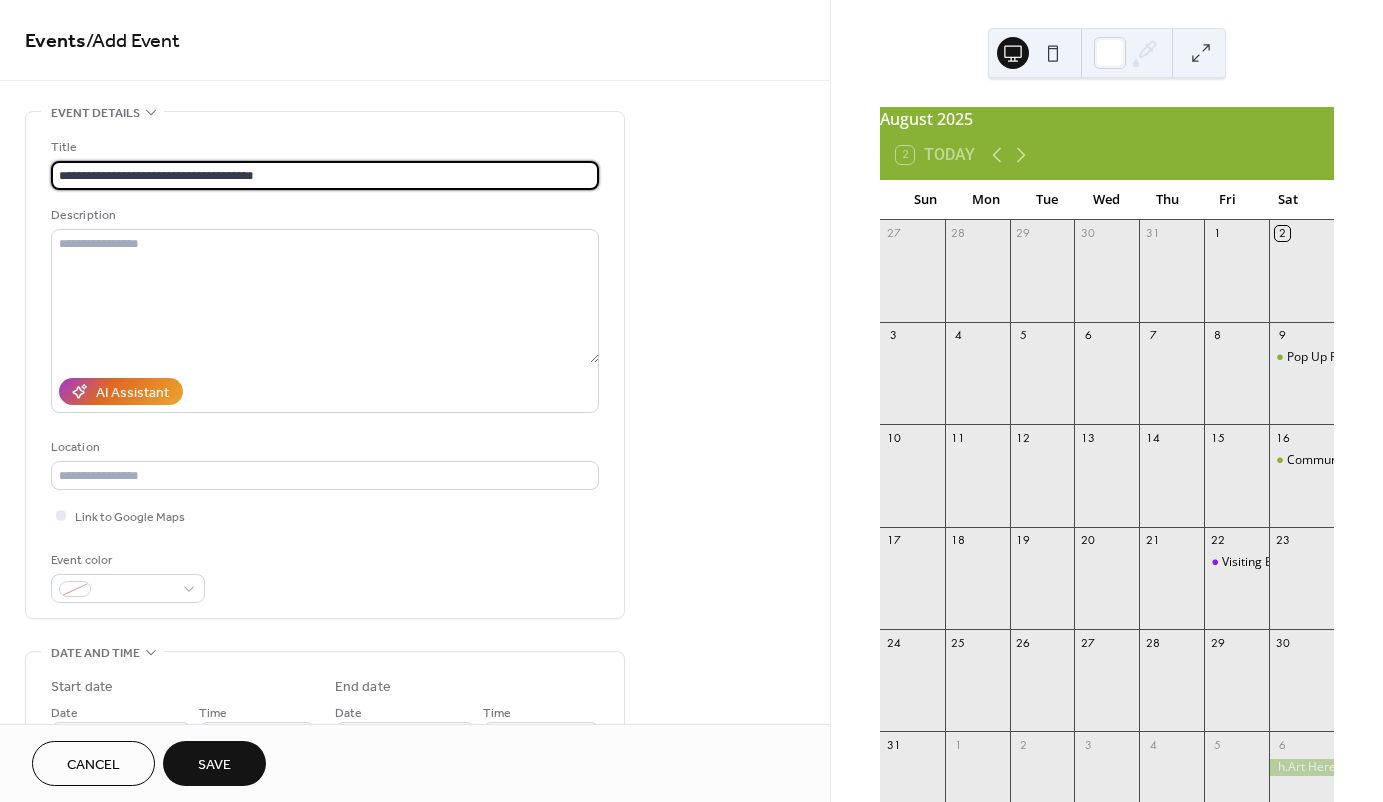 click on "**********" at bounding box center [325, 175] 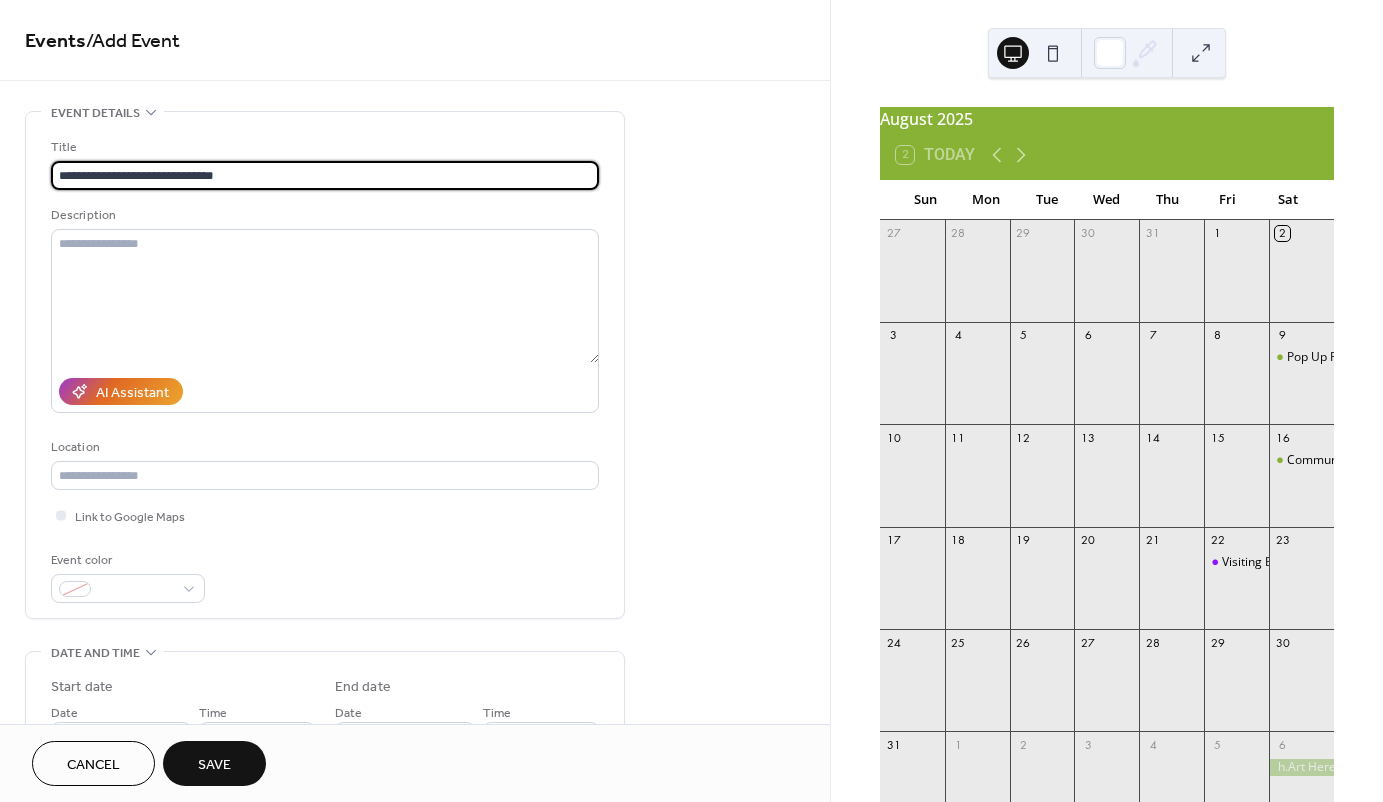 click on "**********" at bounding box center [325, 175] 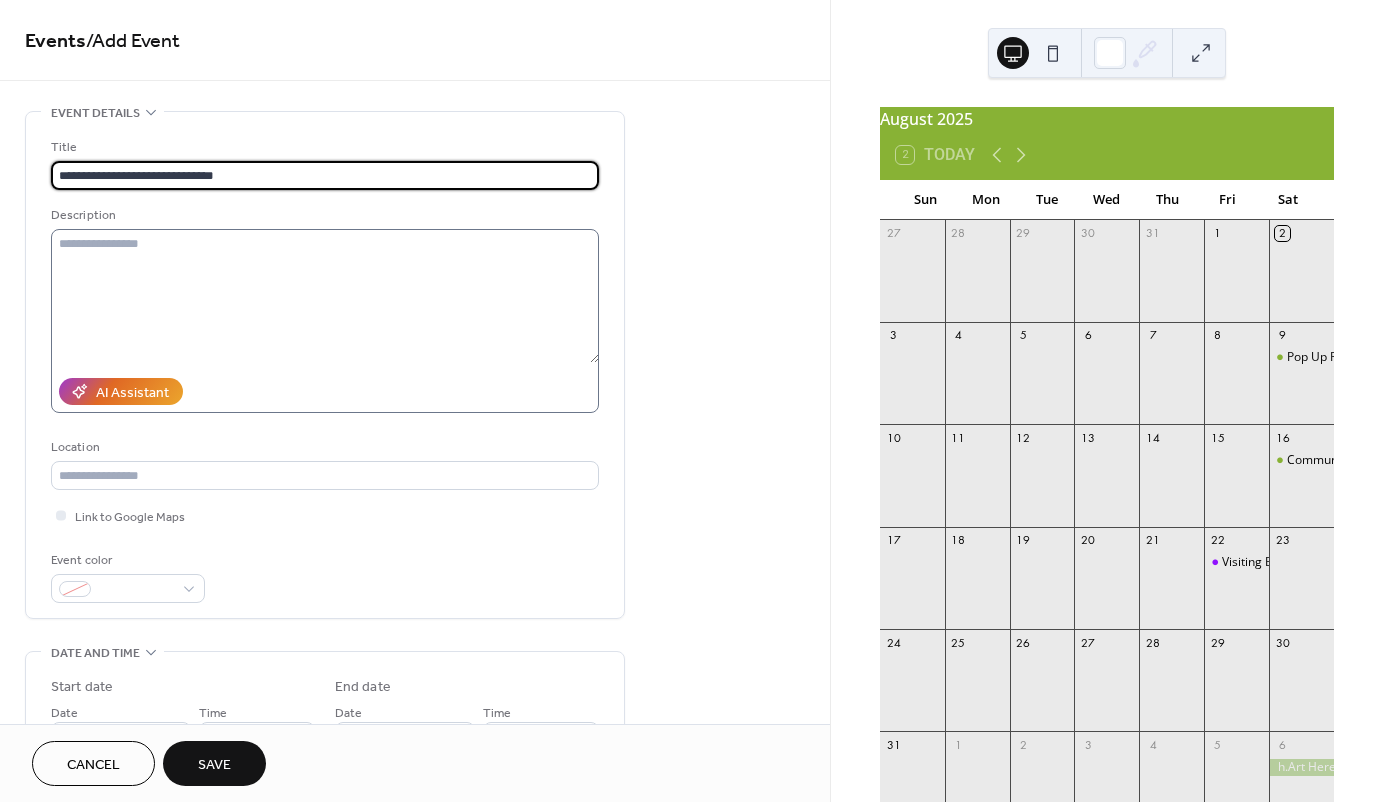 type on "**********" 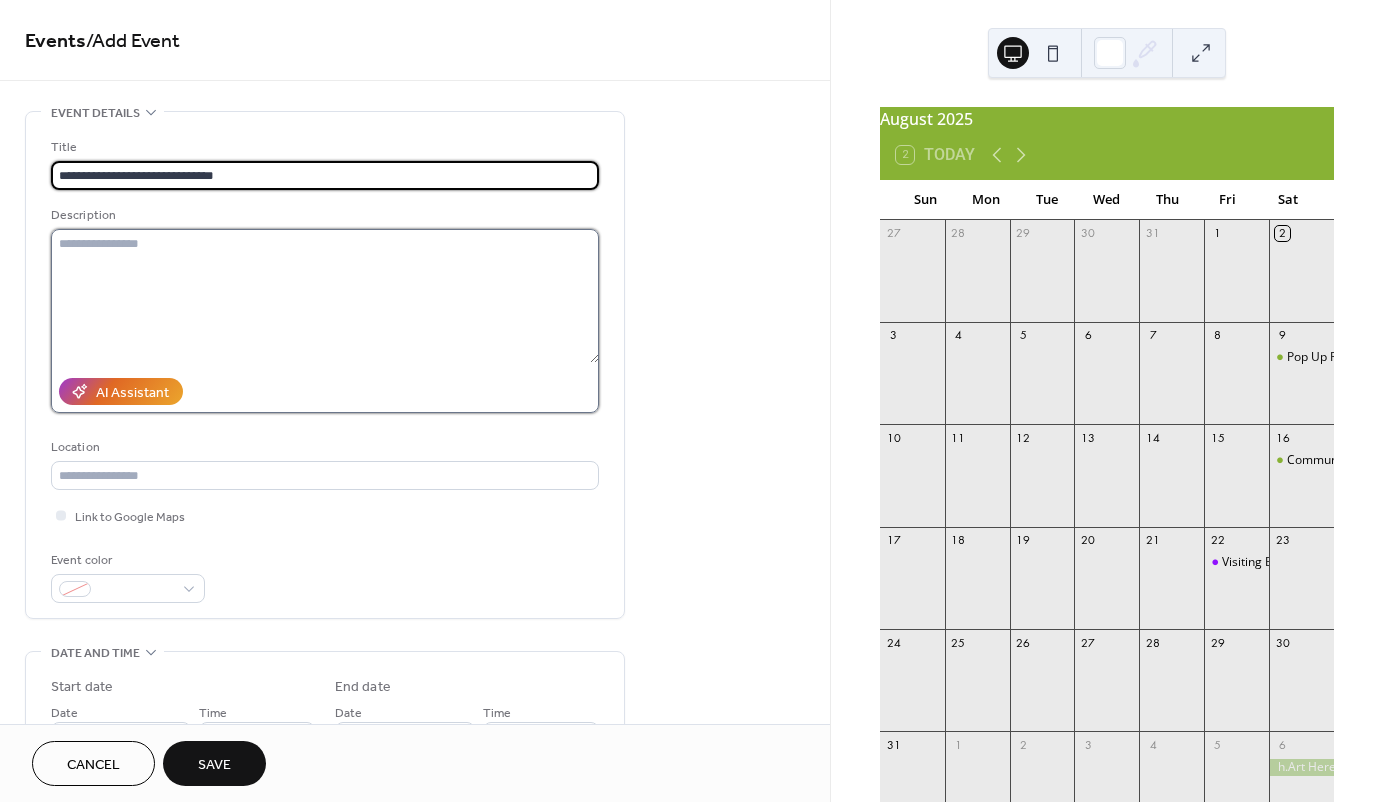 click at bounding box center [325, 296] 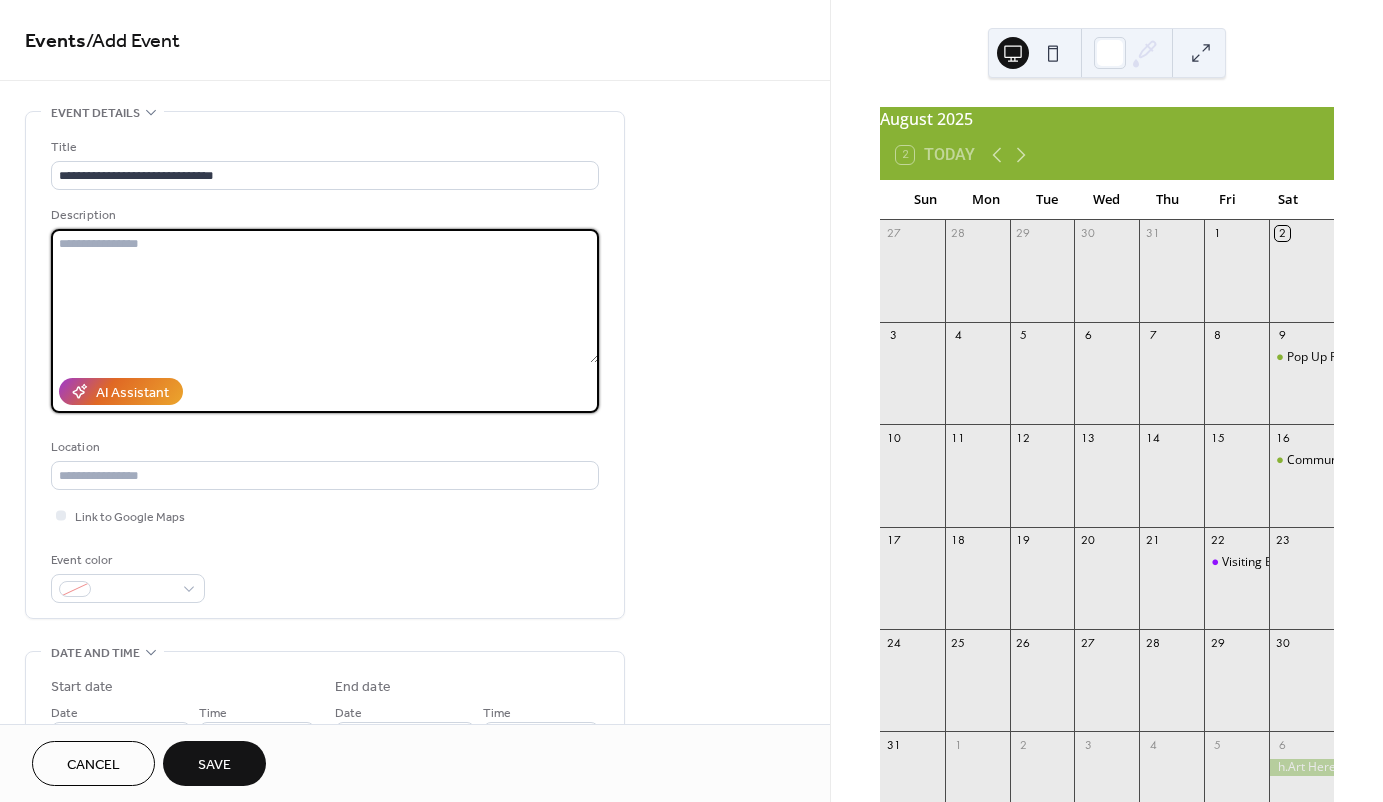 paste on "**********" 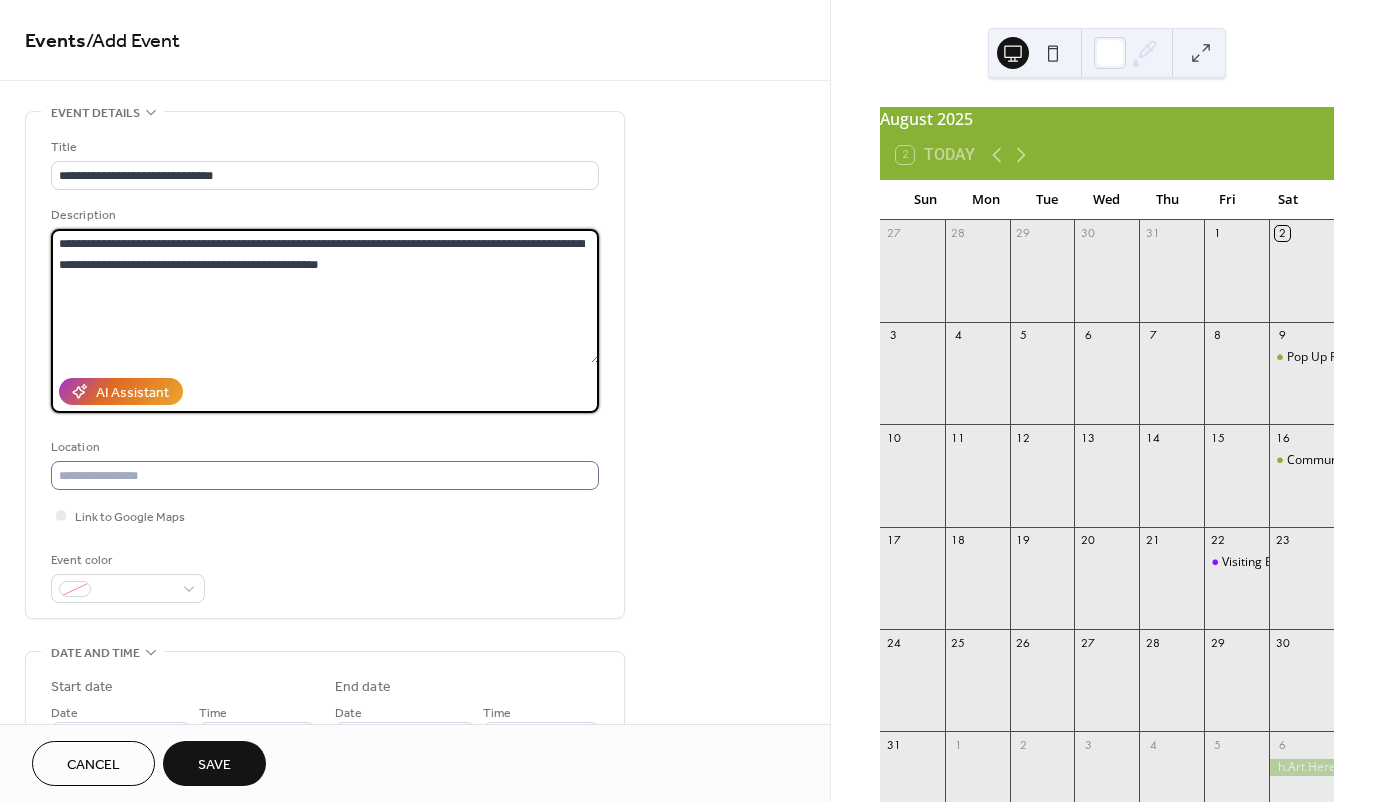 type on "**********" 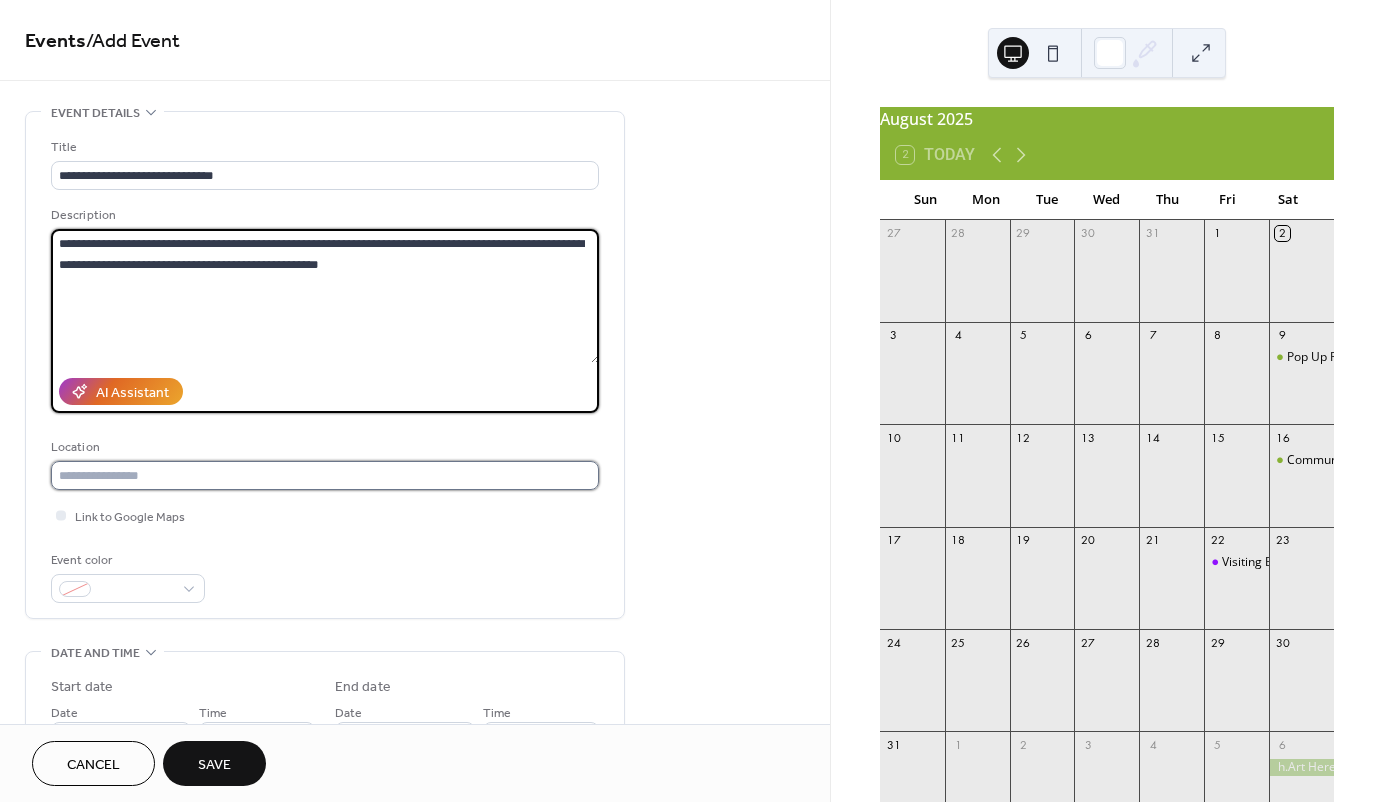click at bounding box center (325, 475) 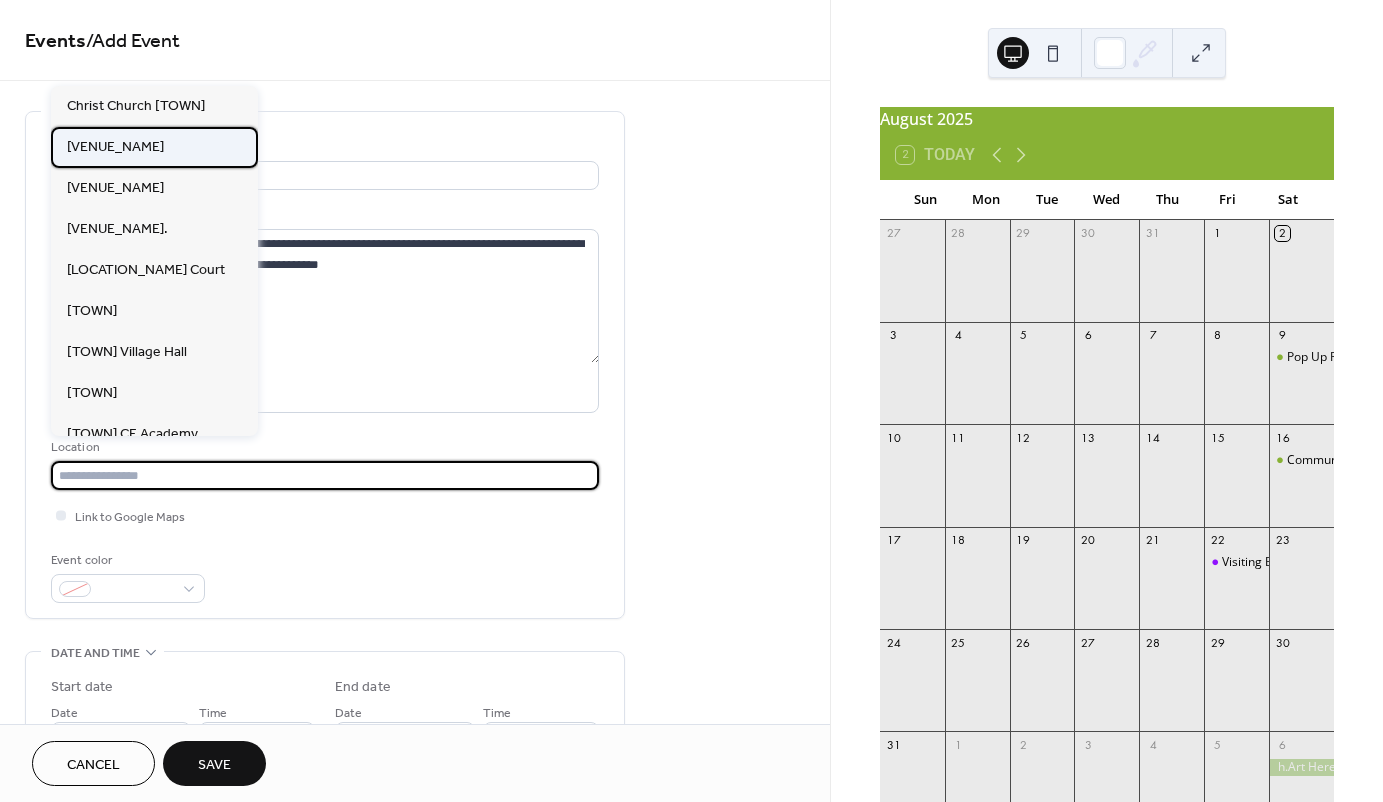 click on "[VENUE_NAME]" at bounding box center (154, 147) 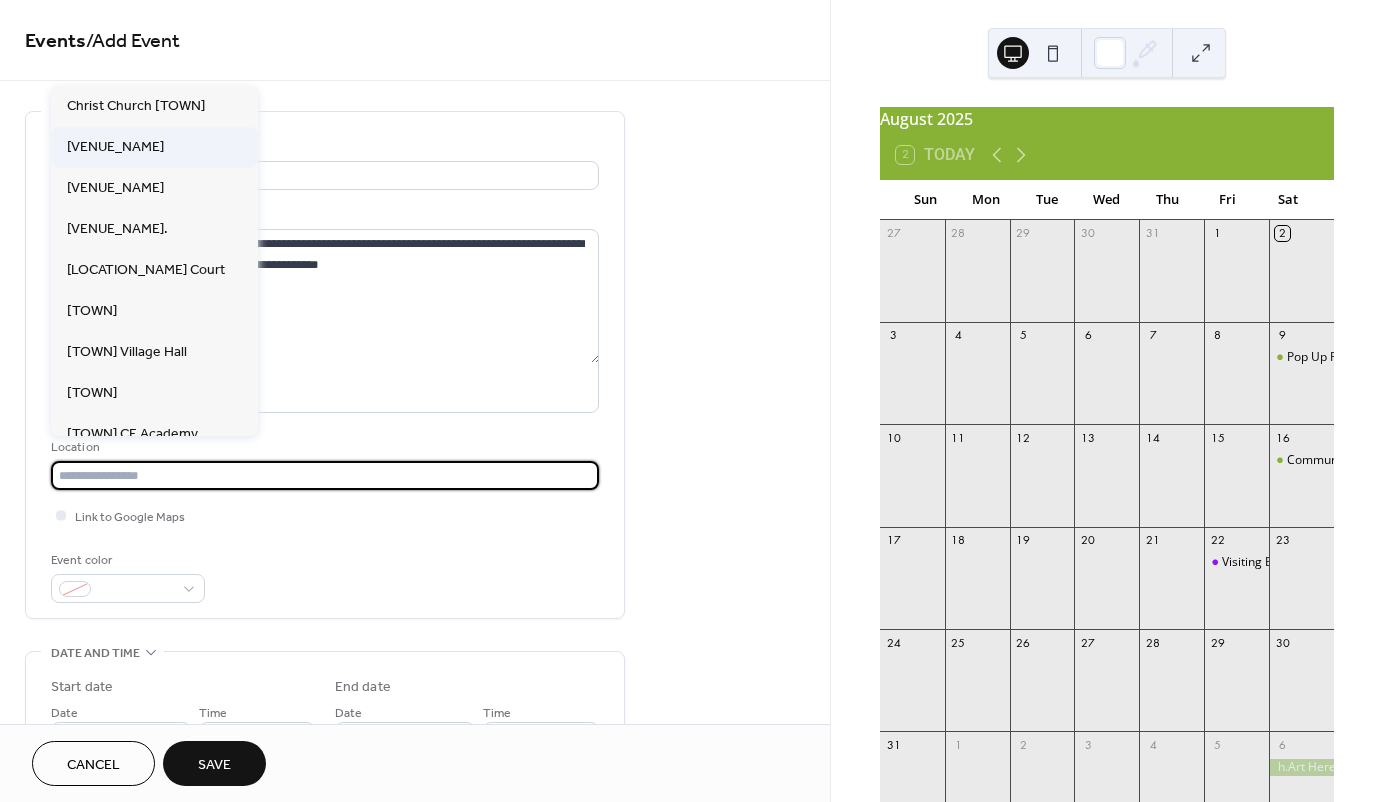 type on "**********" 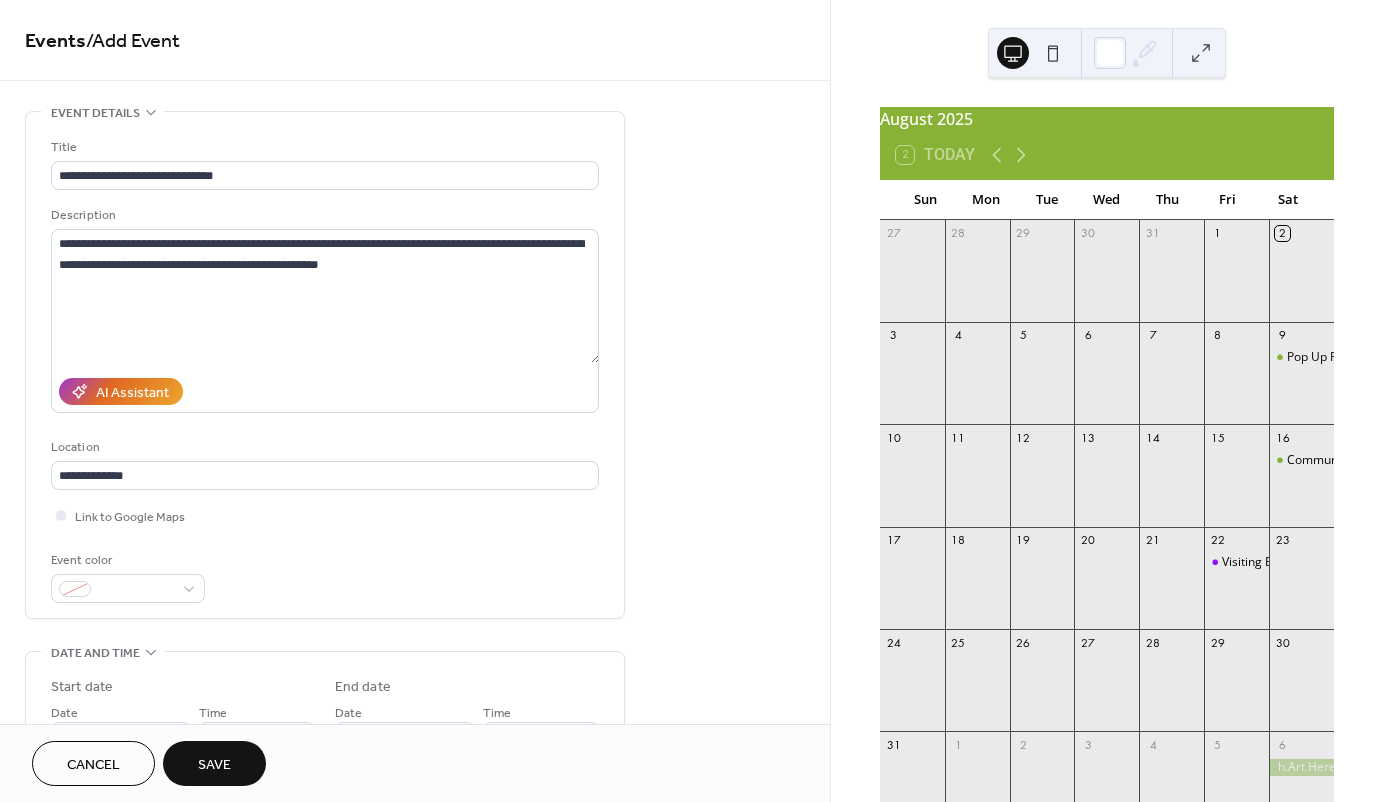 click on "**********" at bounding box center (415, 720) 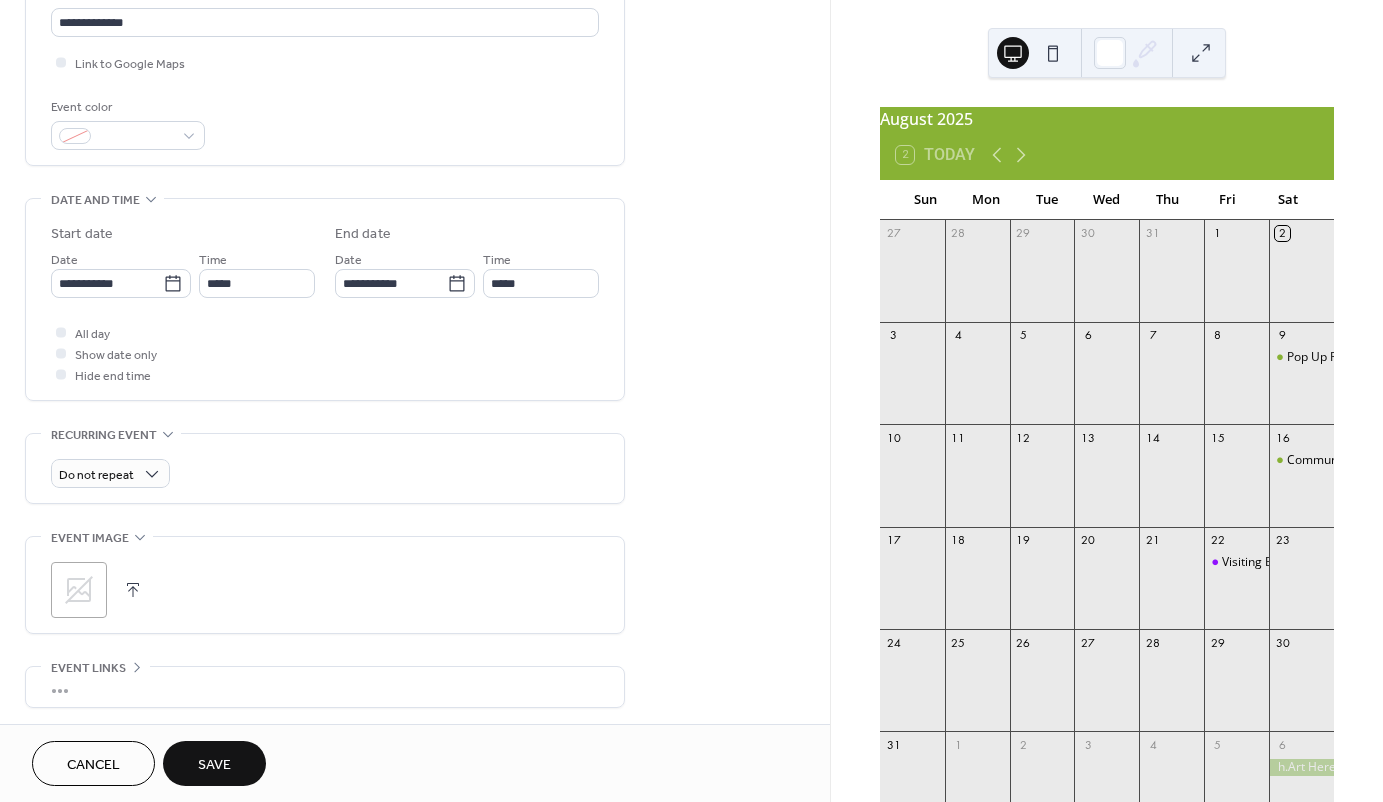 scroll, scrollTop: 454, scrollLeft: 0, axis: vertical 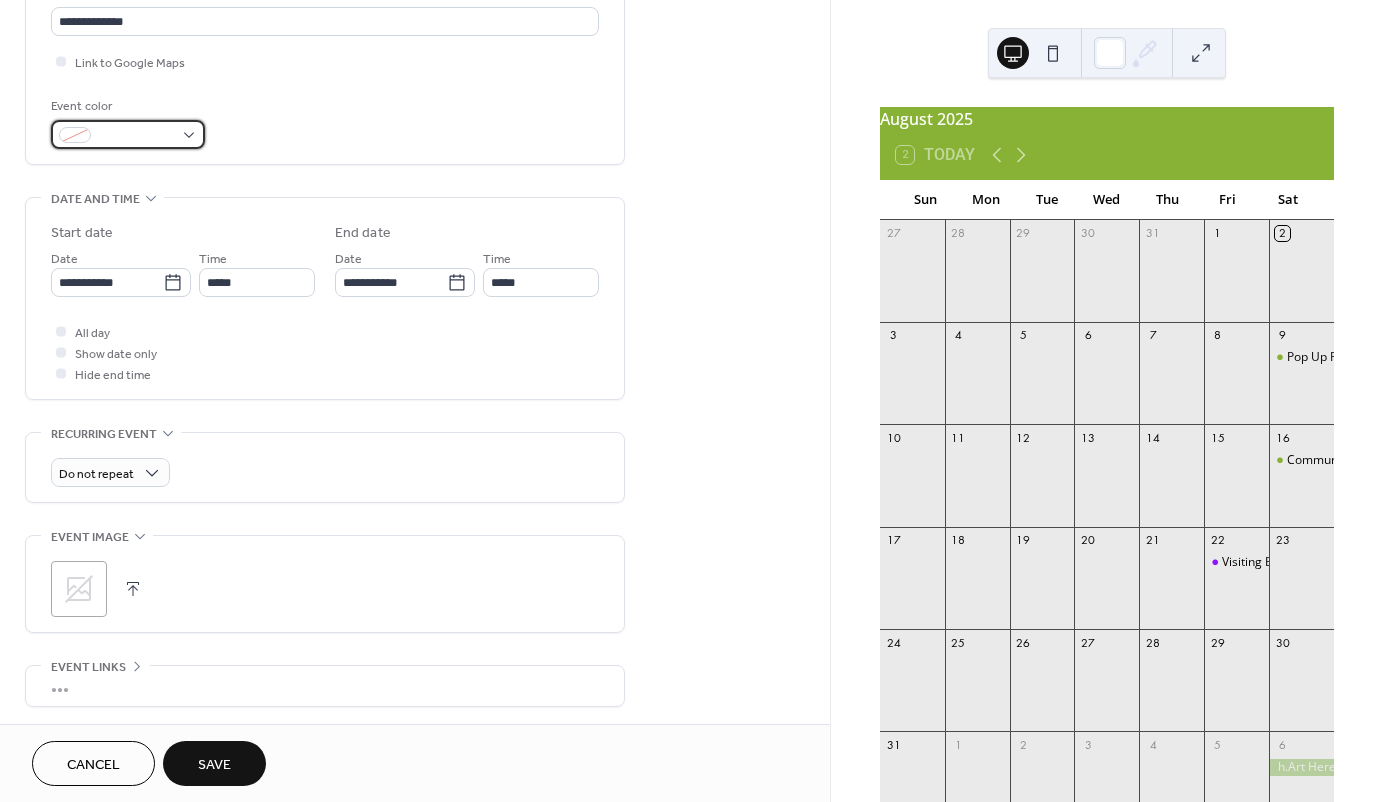 click at bounding box center [128, 134] 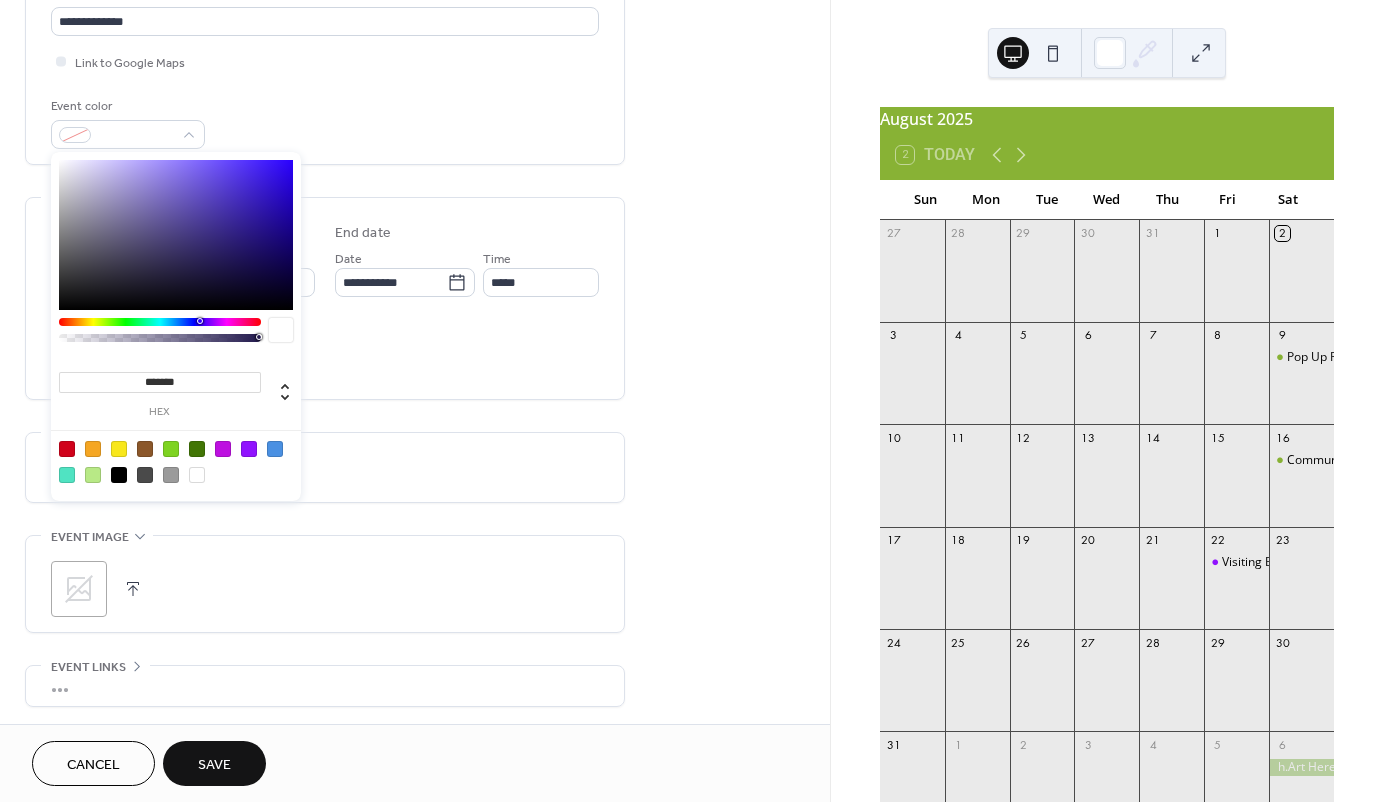 click at bounding box center (171, 449) 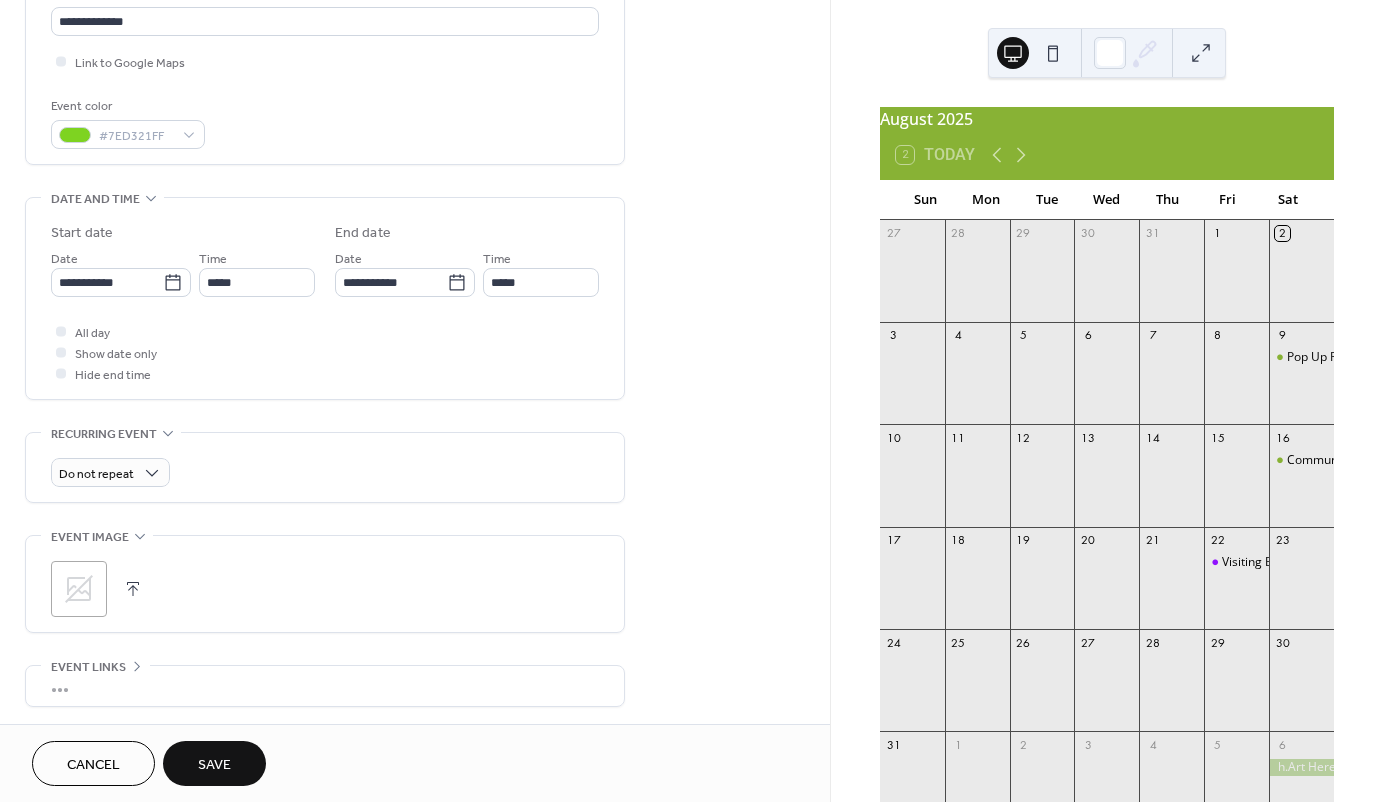 click on "**********" at bounding box center [415, 266] 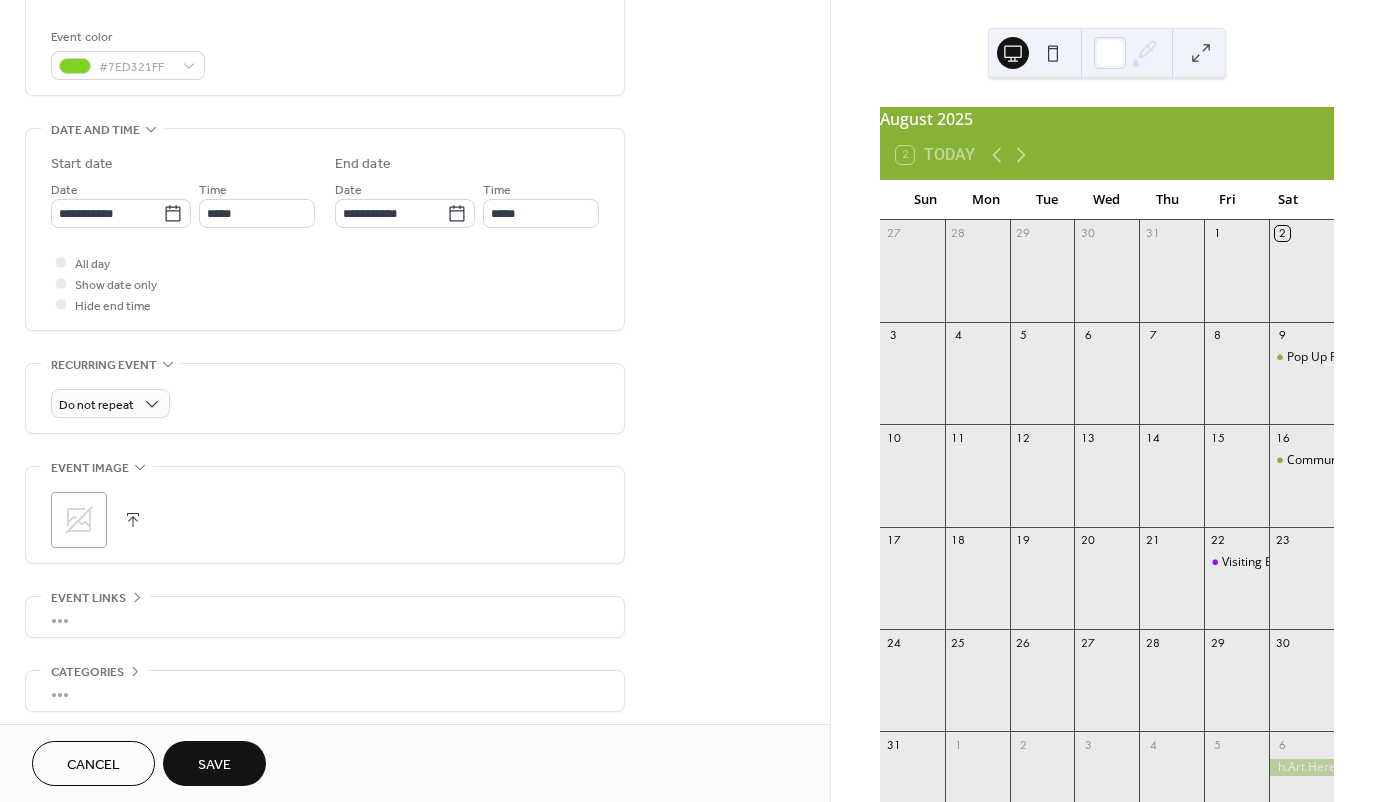 scroll, scrollTop: 525, scrollLeft: 0, axis: vertical 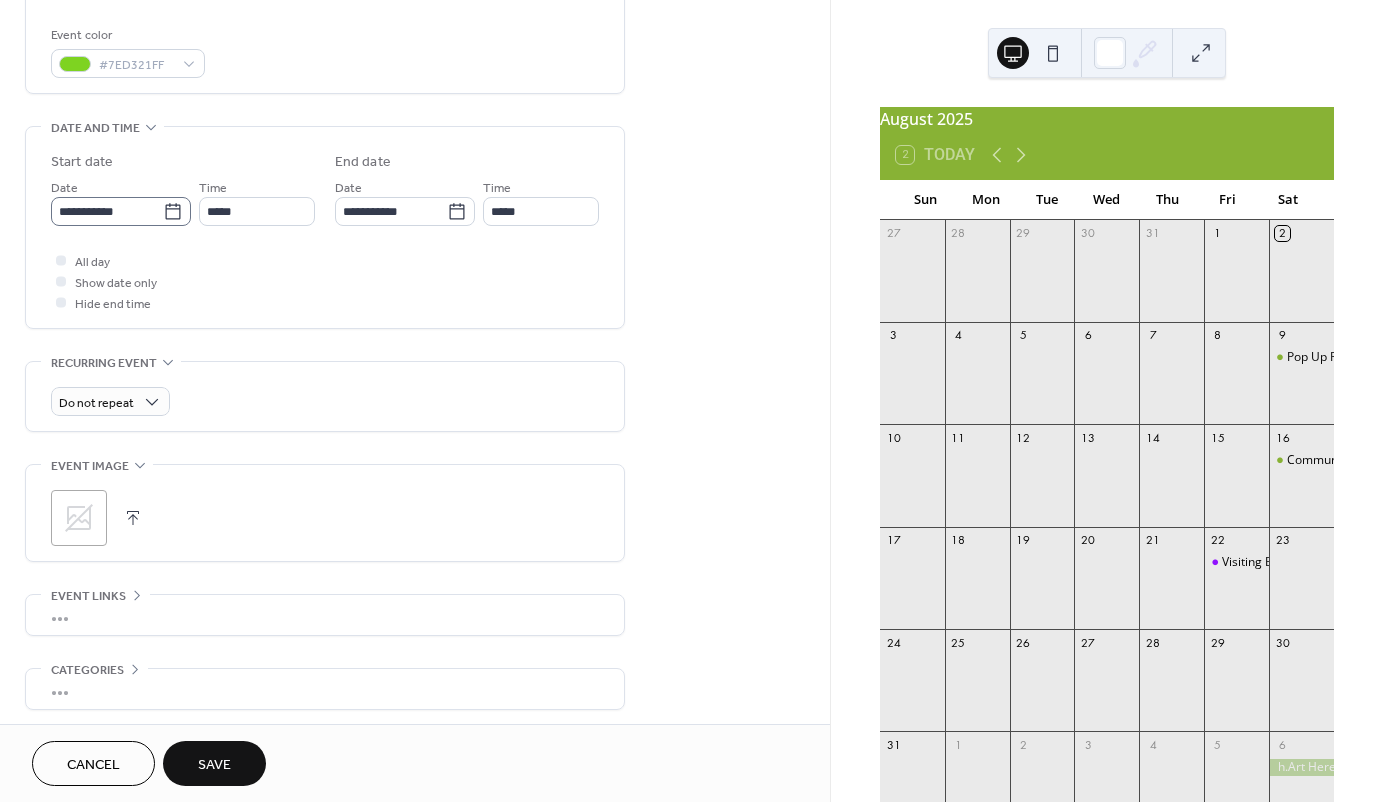 click 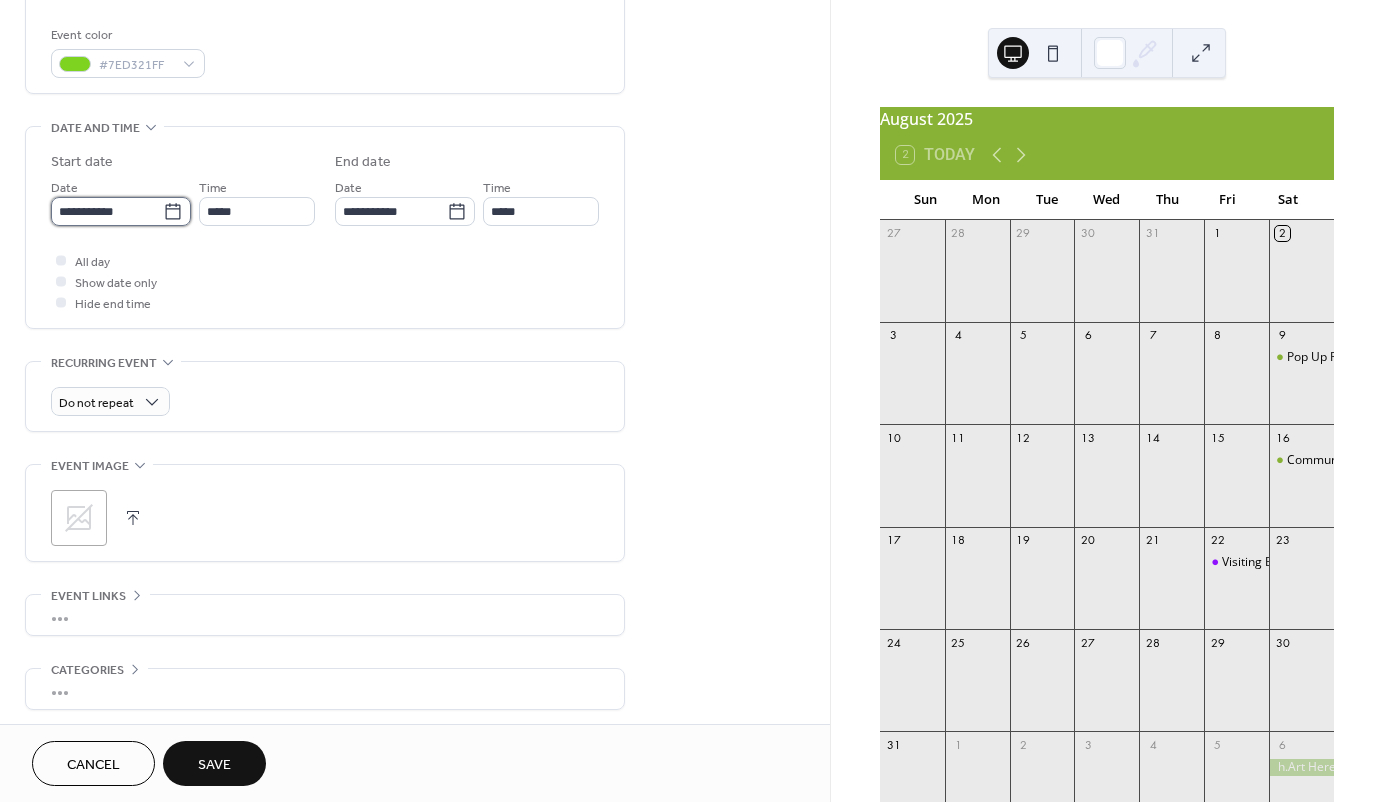 click on "**********" at bounding box center [107, 211] 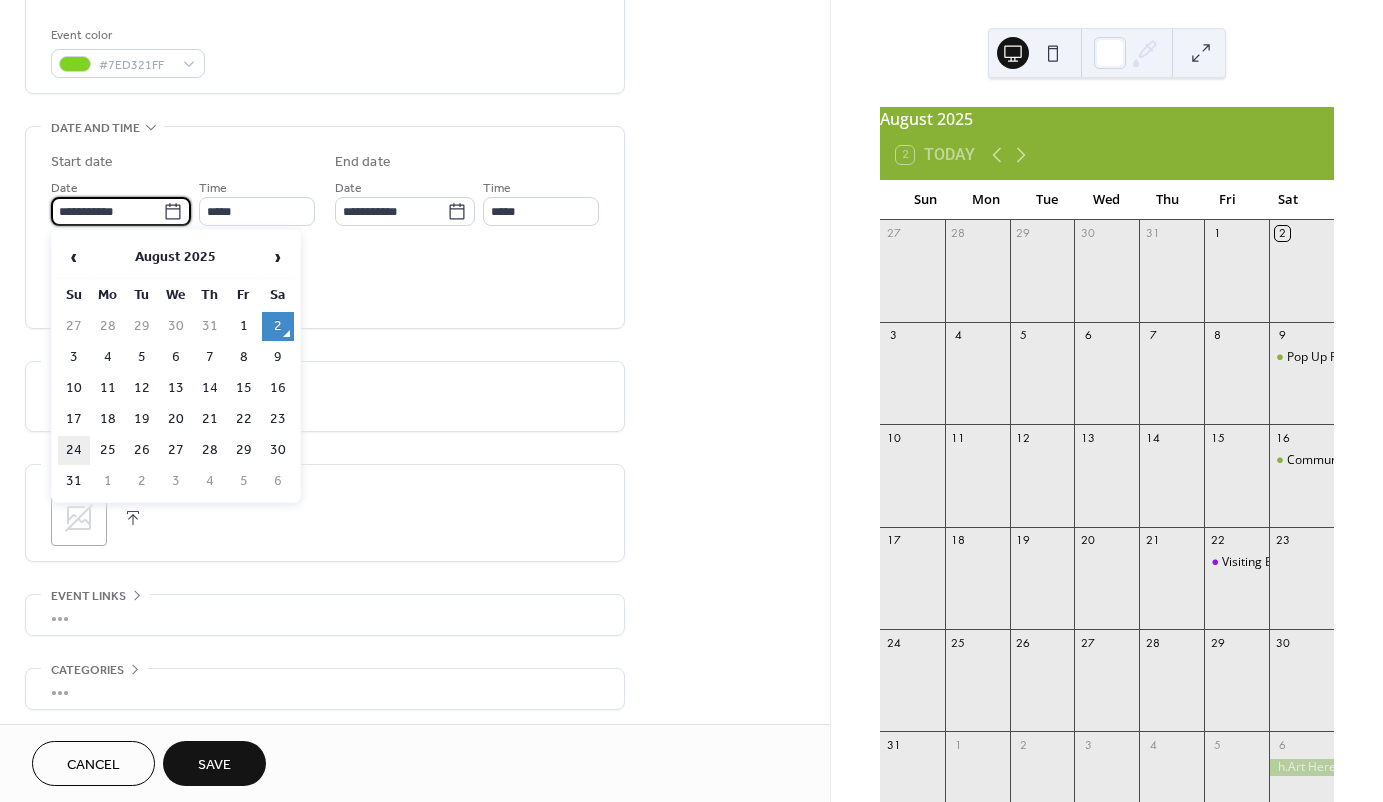 click on "24" at bounding box center (74, 450) 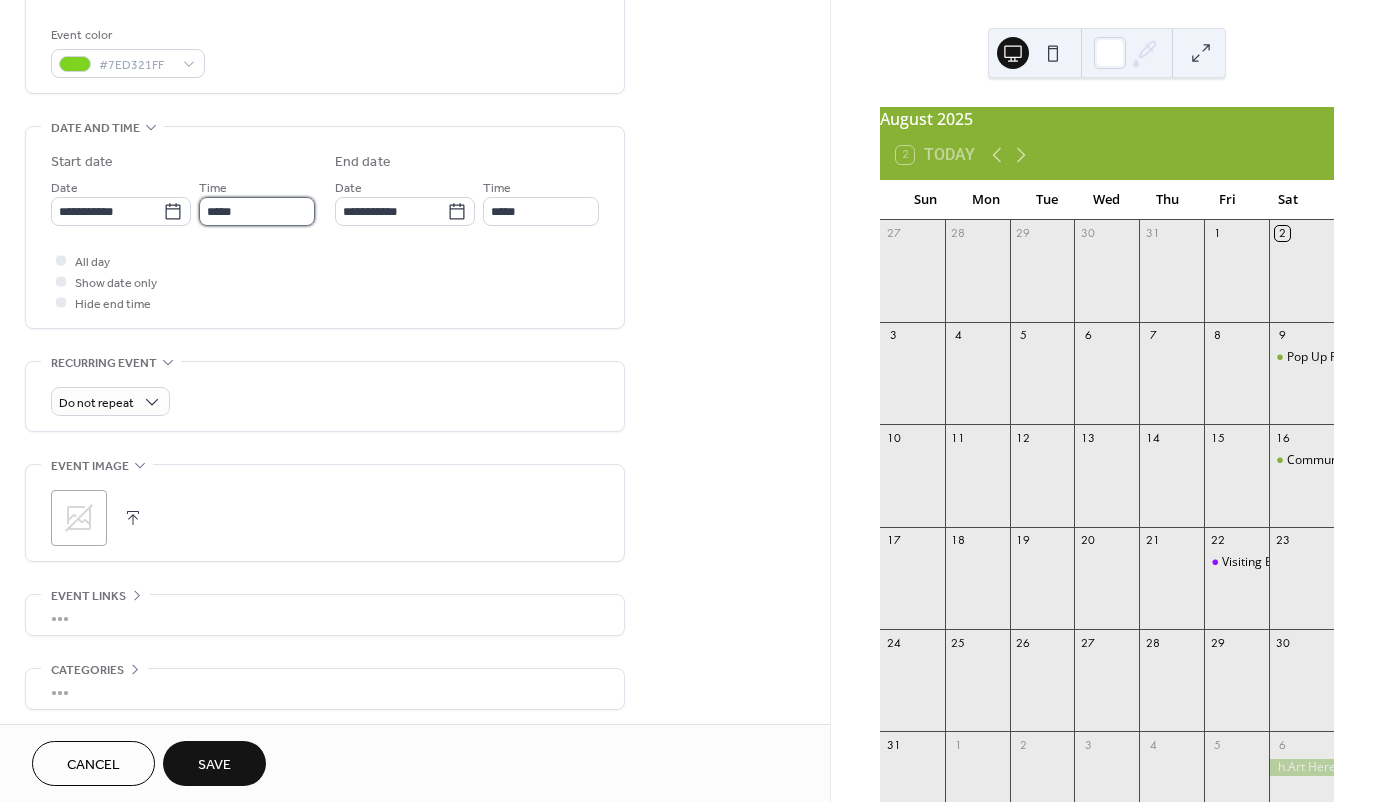 click on "*****" at bounding box center [257, 211] 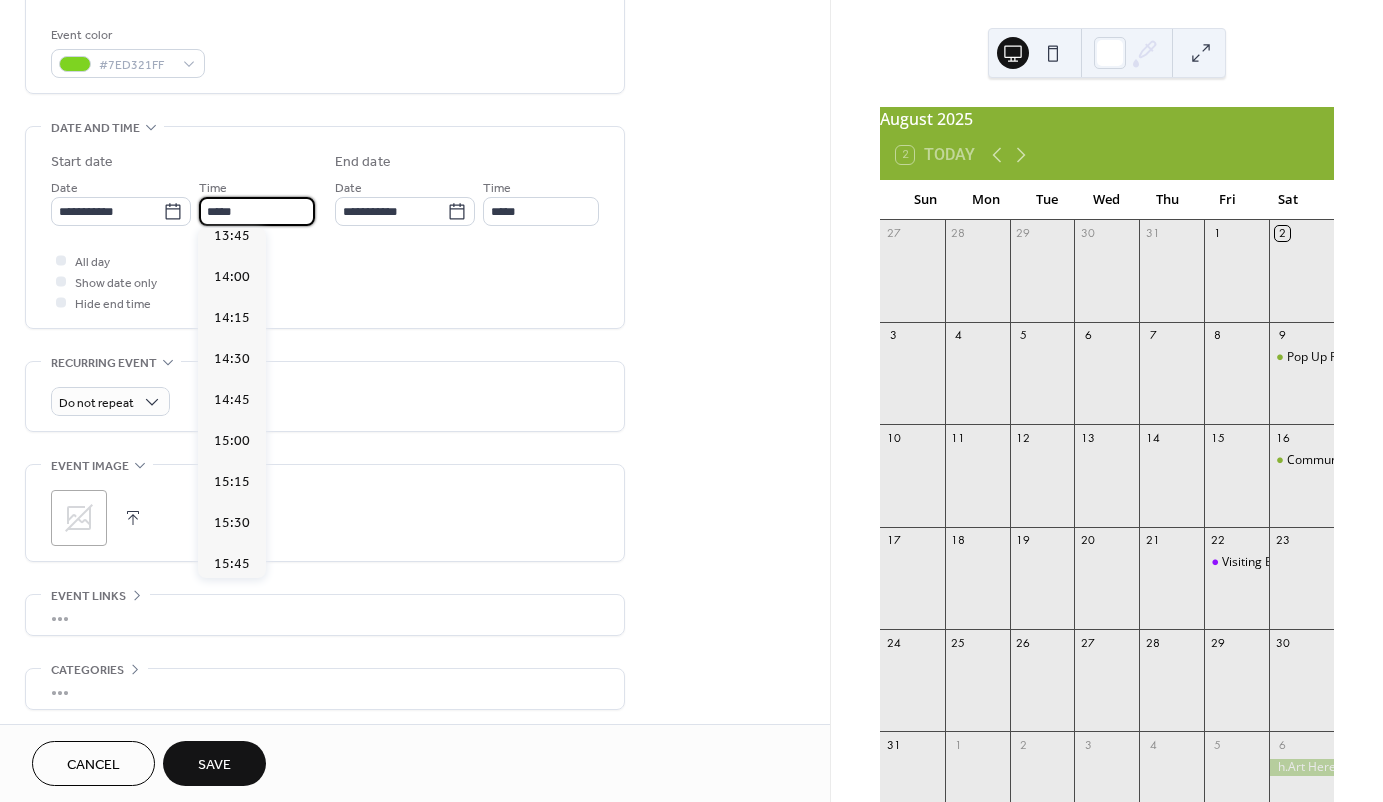 scroll, scrollTop: 2273, scrollLeft: 0, axis: vertical 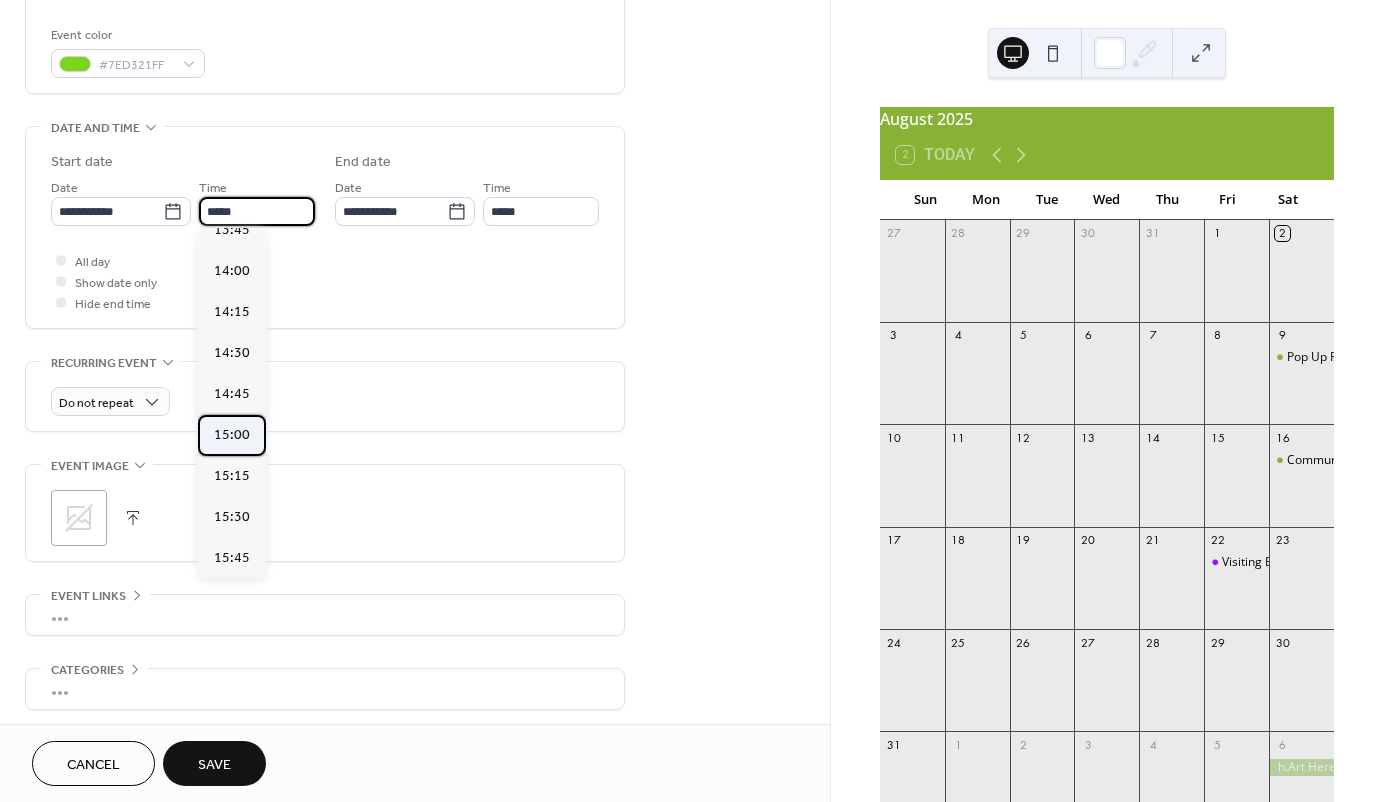 click on "15:00" at bounding box center [232, 435] 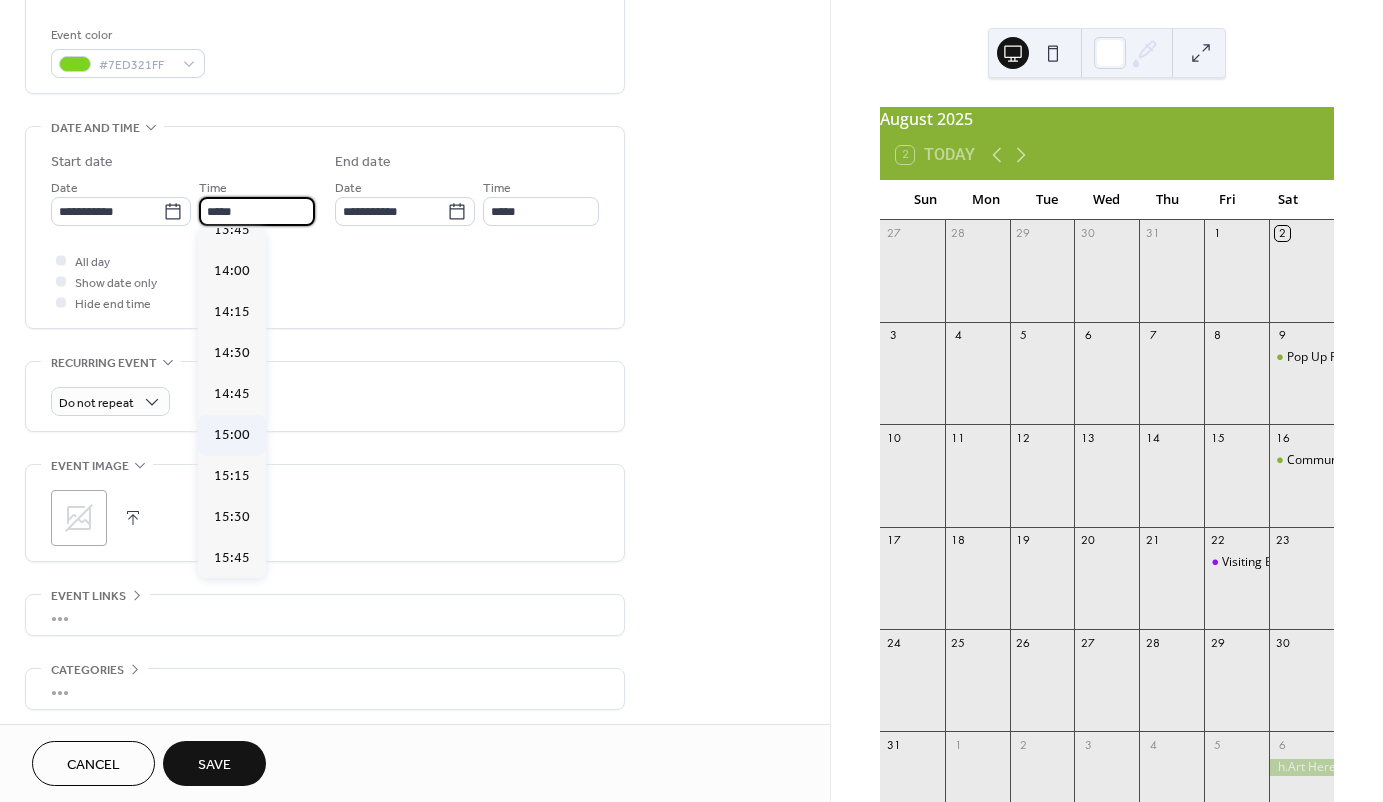 type on "*****" 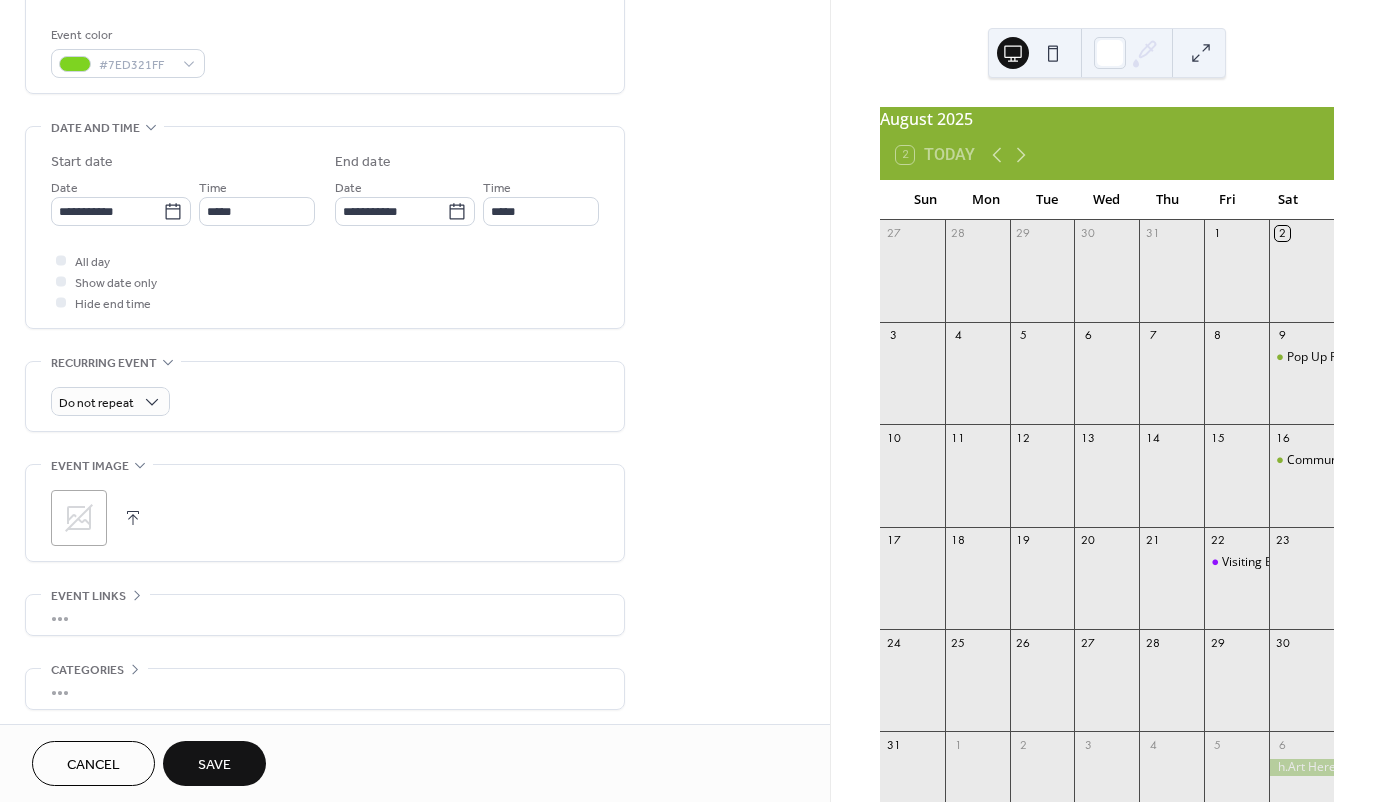 click on "All day Show date only Hide end time" at bounding box center (325, 281) 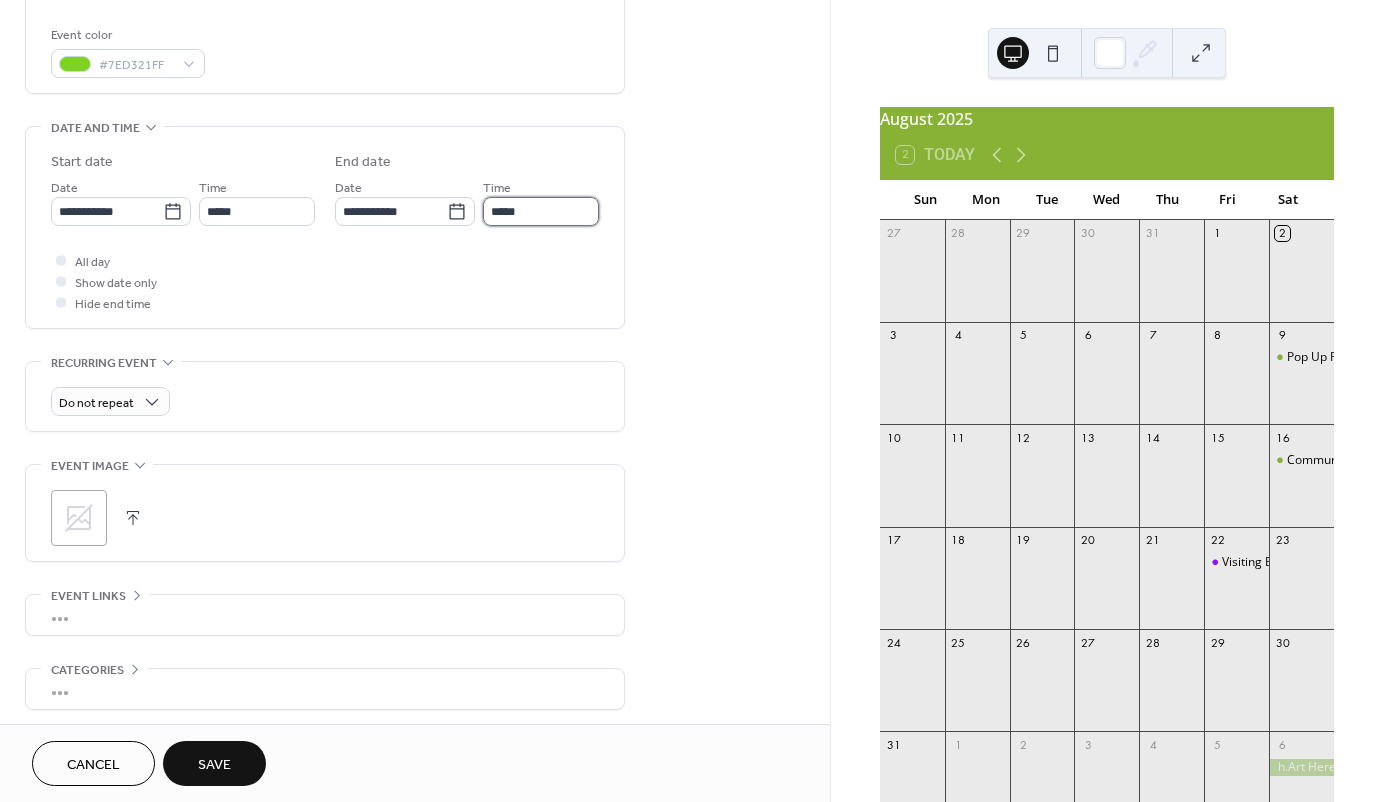 click on "*****" at bounding box center (541, 211) 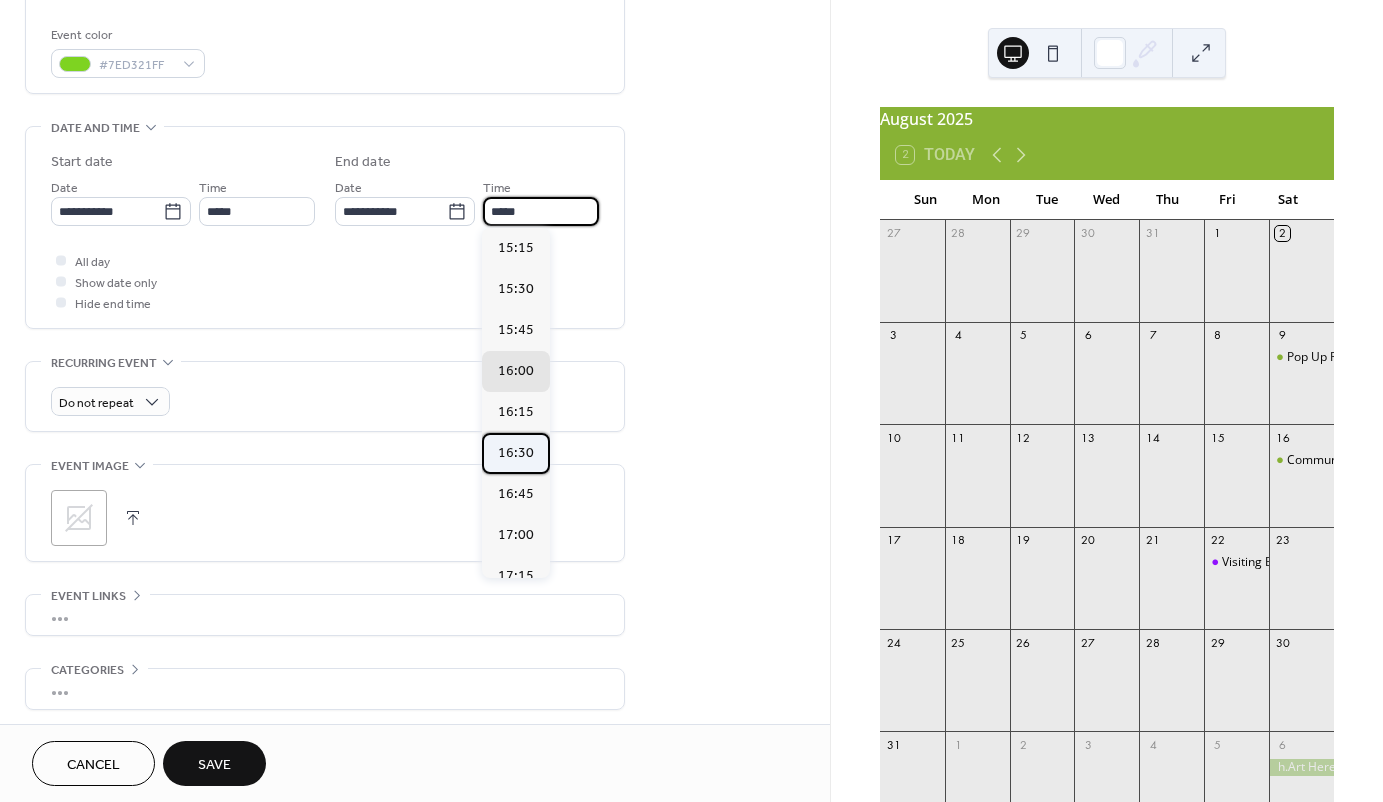 click on "16:30" at bounding box center [516, 453] 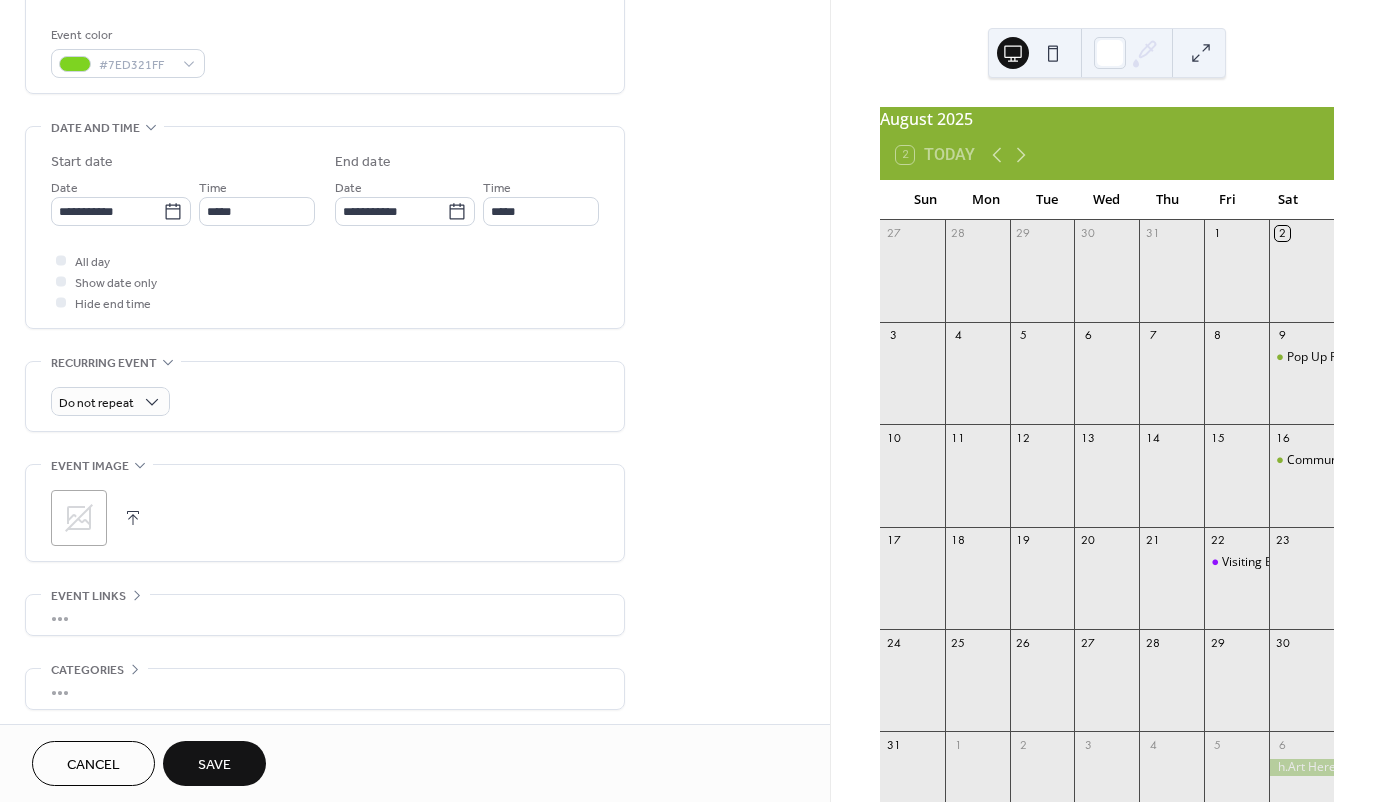 click on "**********" at bounding box center (415, 195) 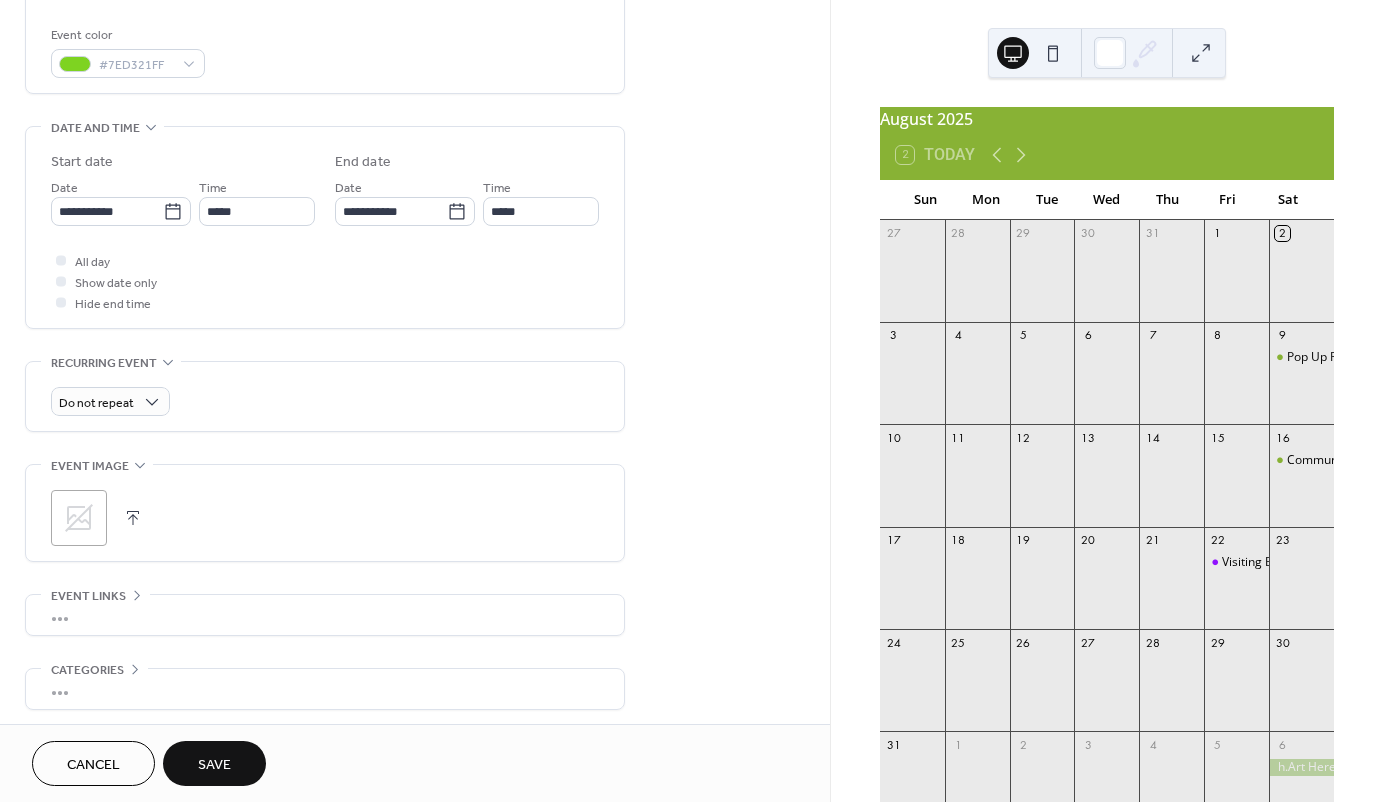 scroll, scrollTop: 599, scrollLeft: 0, axis: vertical 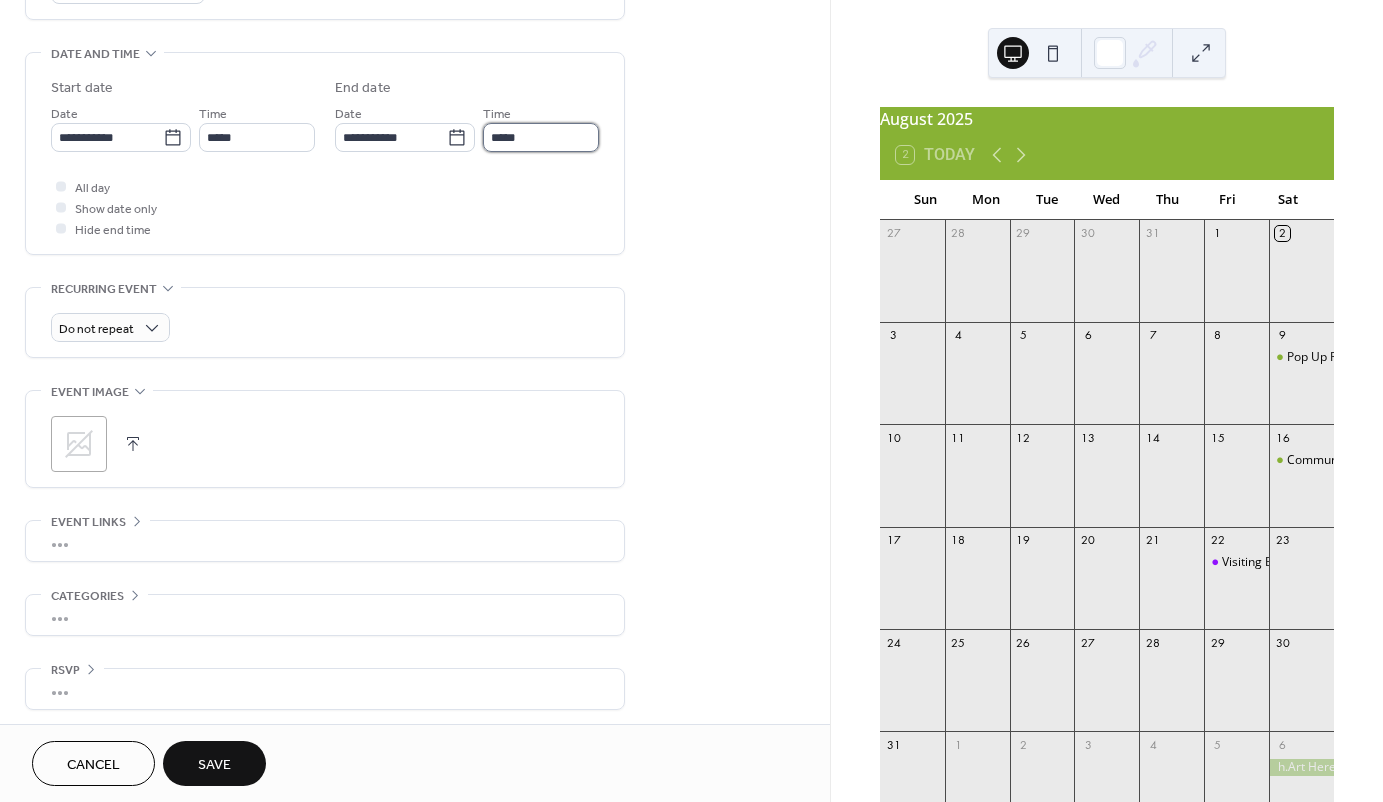 click on "*****" at bounding box center (541, 137) 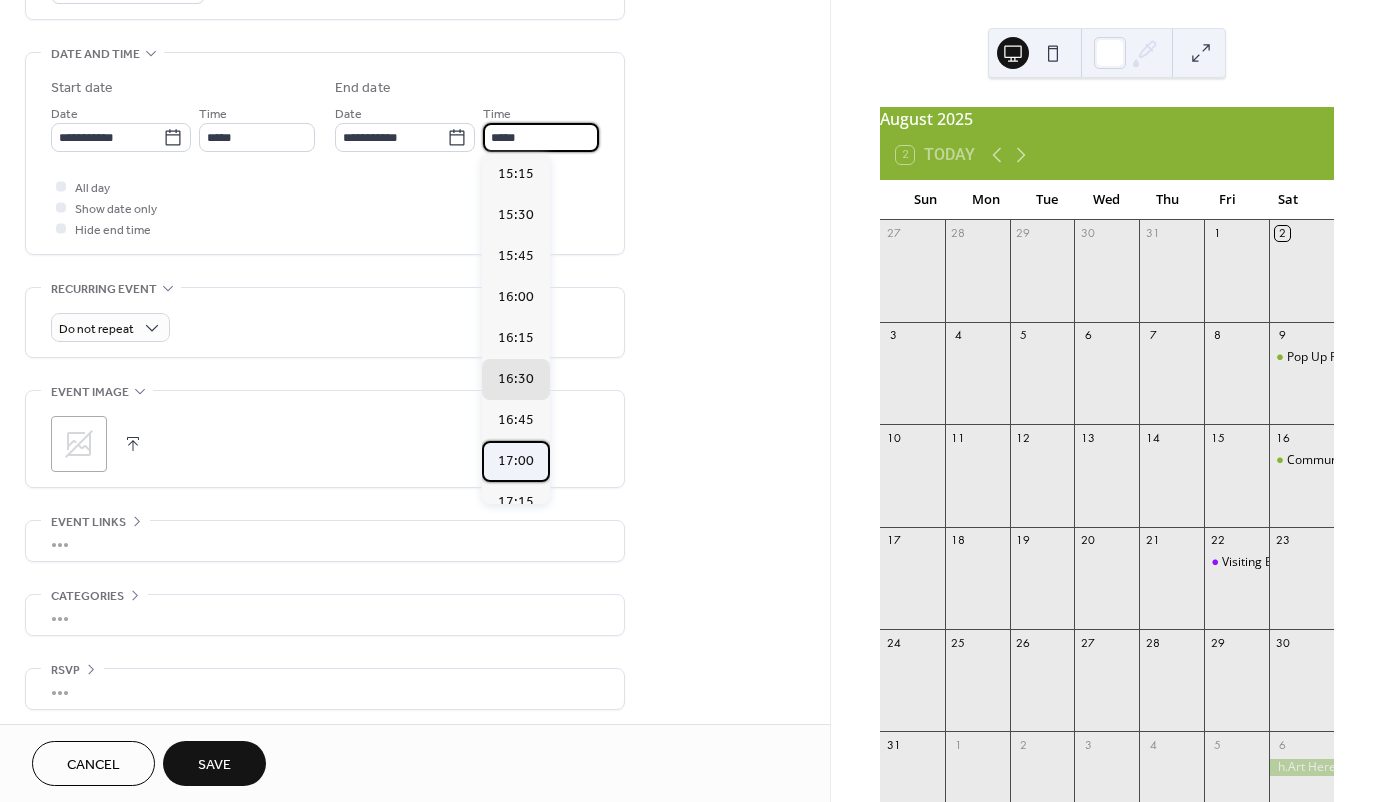 click on "17:00" at bounding box center (516, 461) 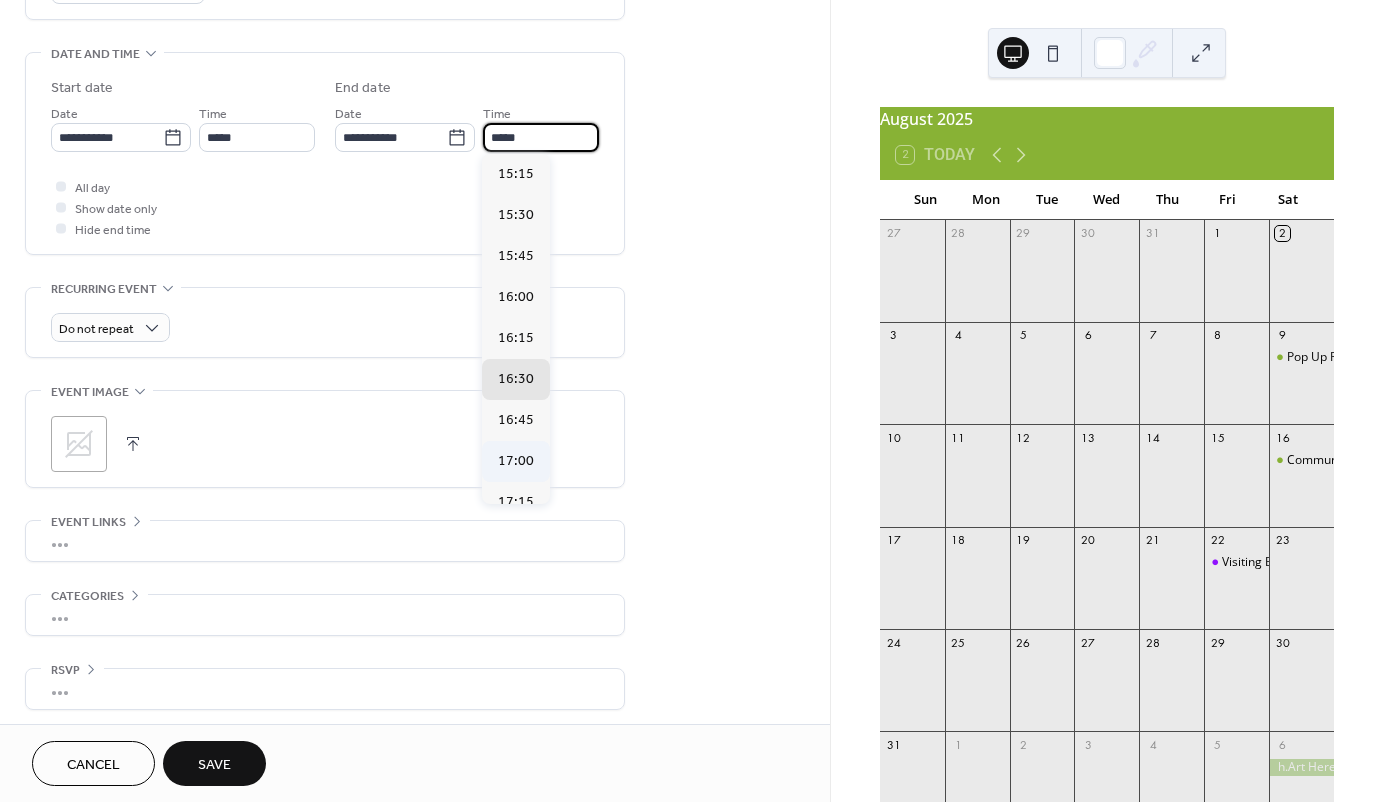 type on "*****" 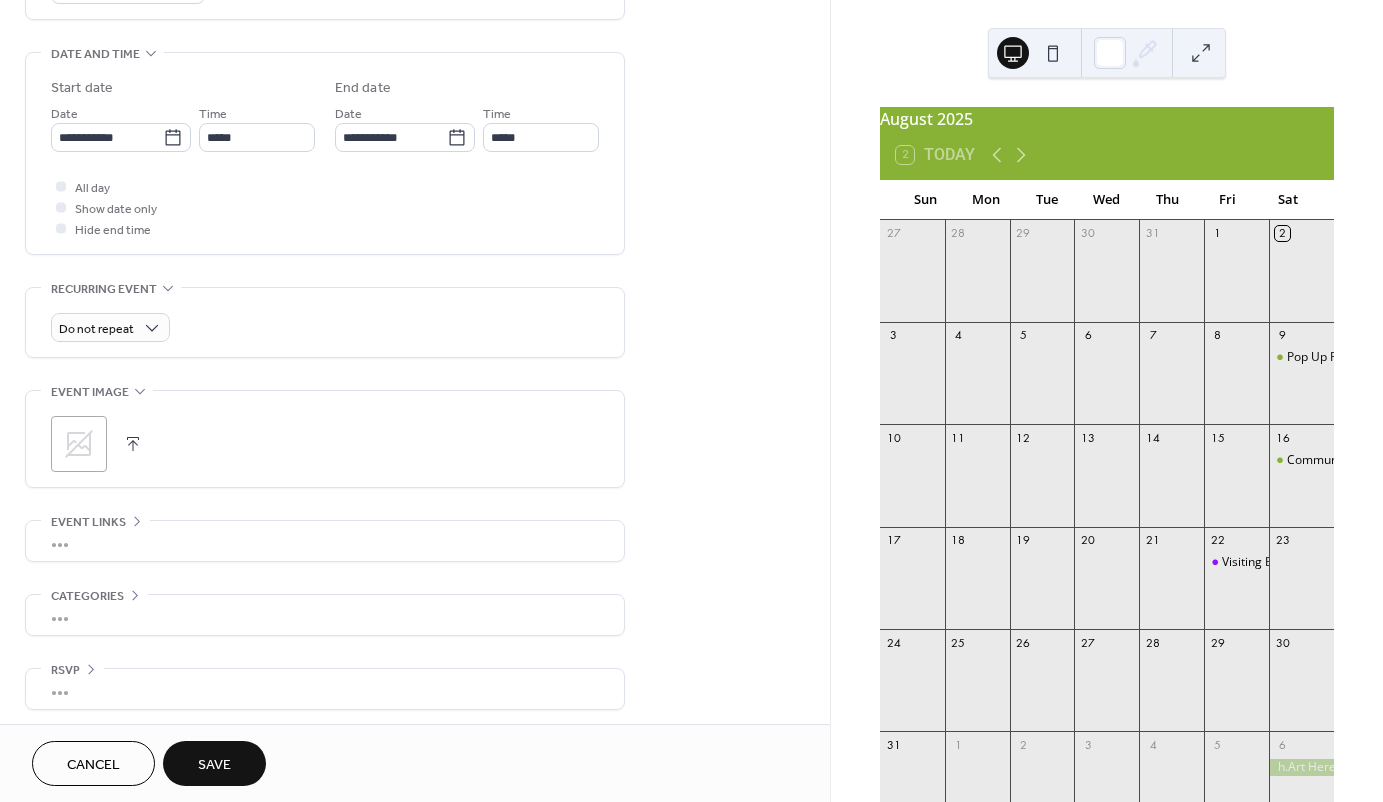 click on "**********" at bounding box center [415, 121] 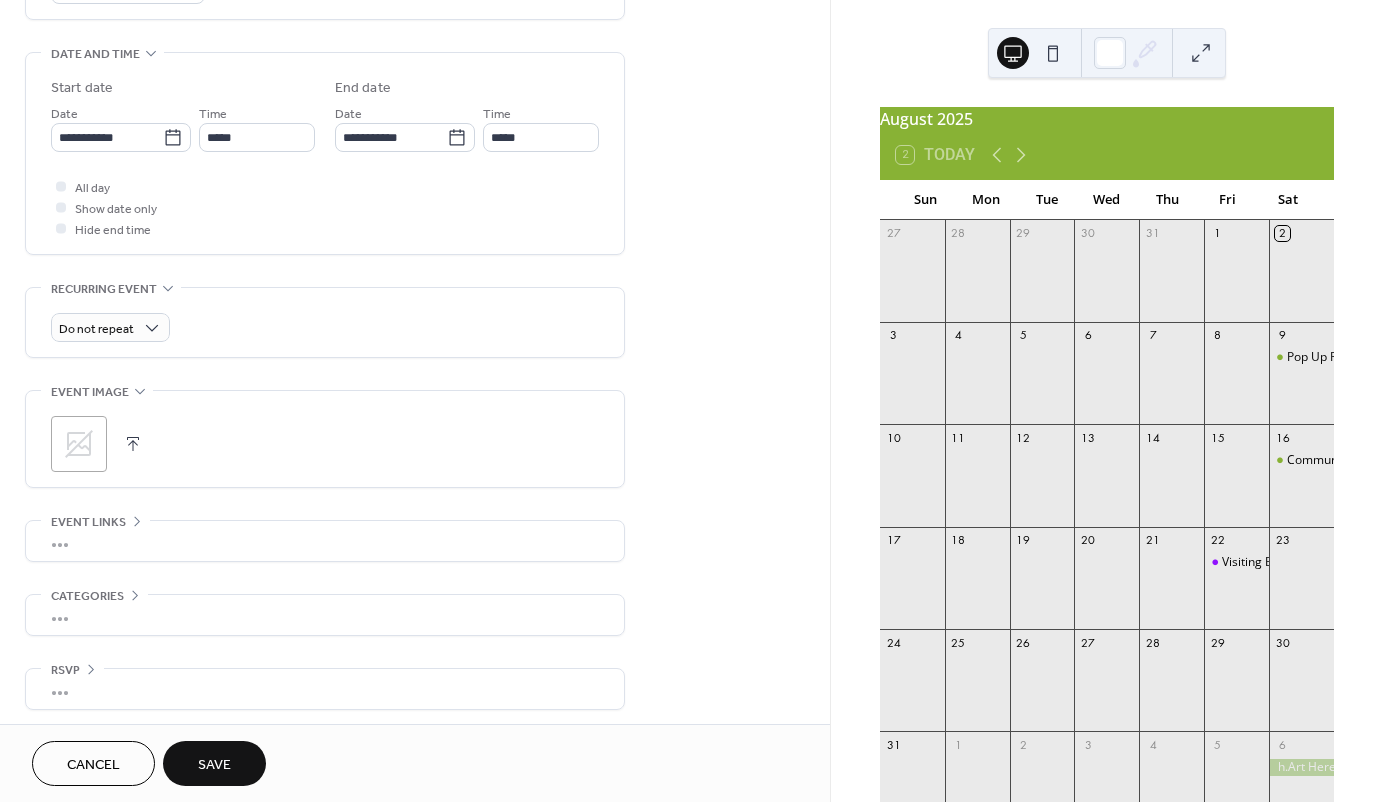 click at bounding box center (133, 444) 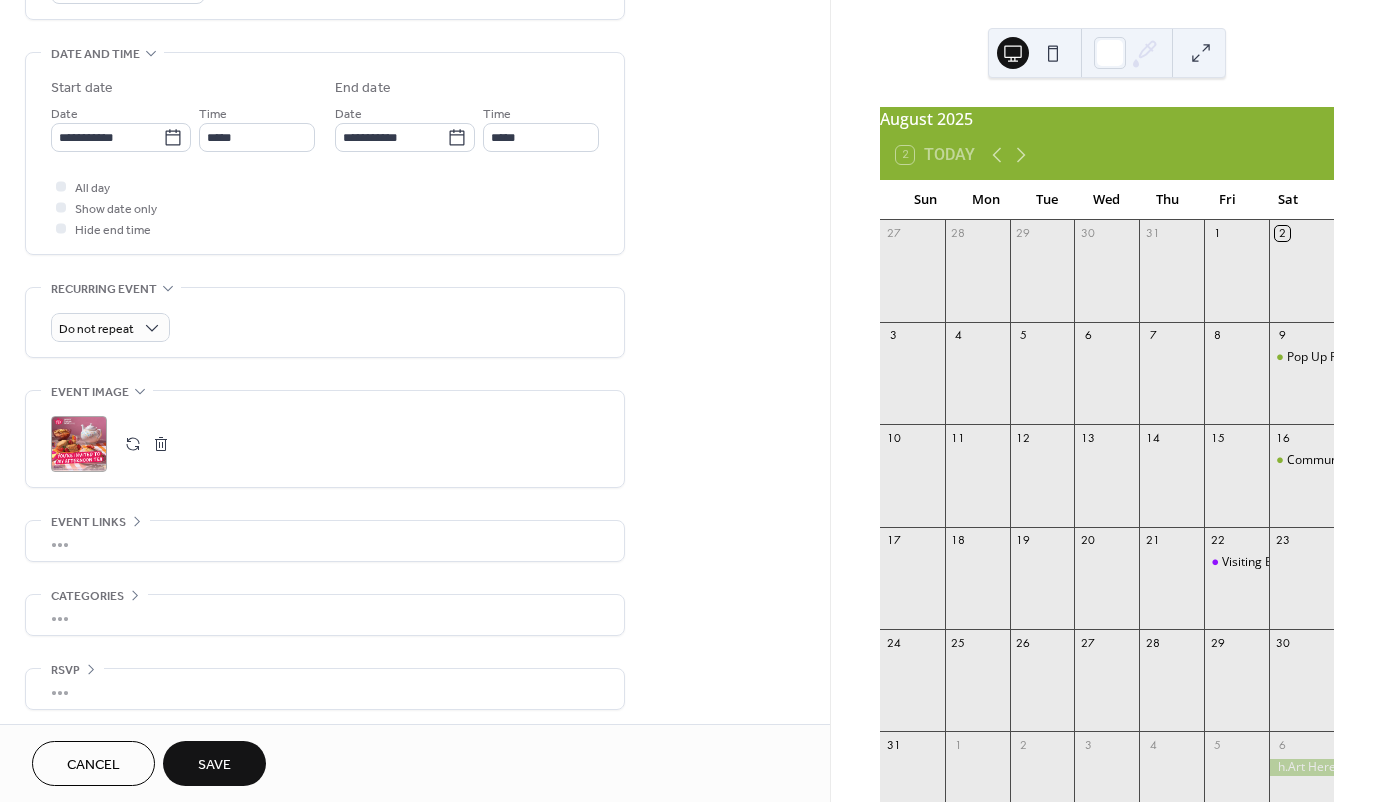 click on "•••" at bounding box center (325, 615) 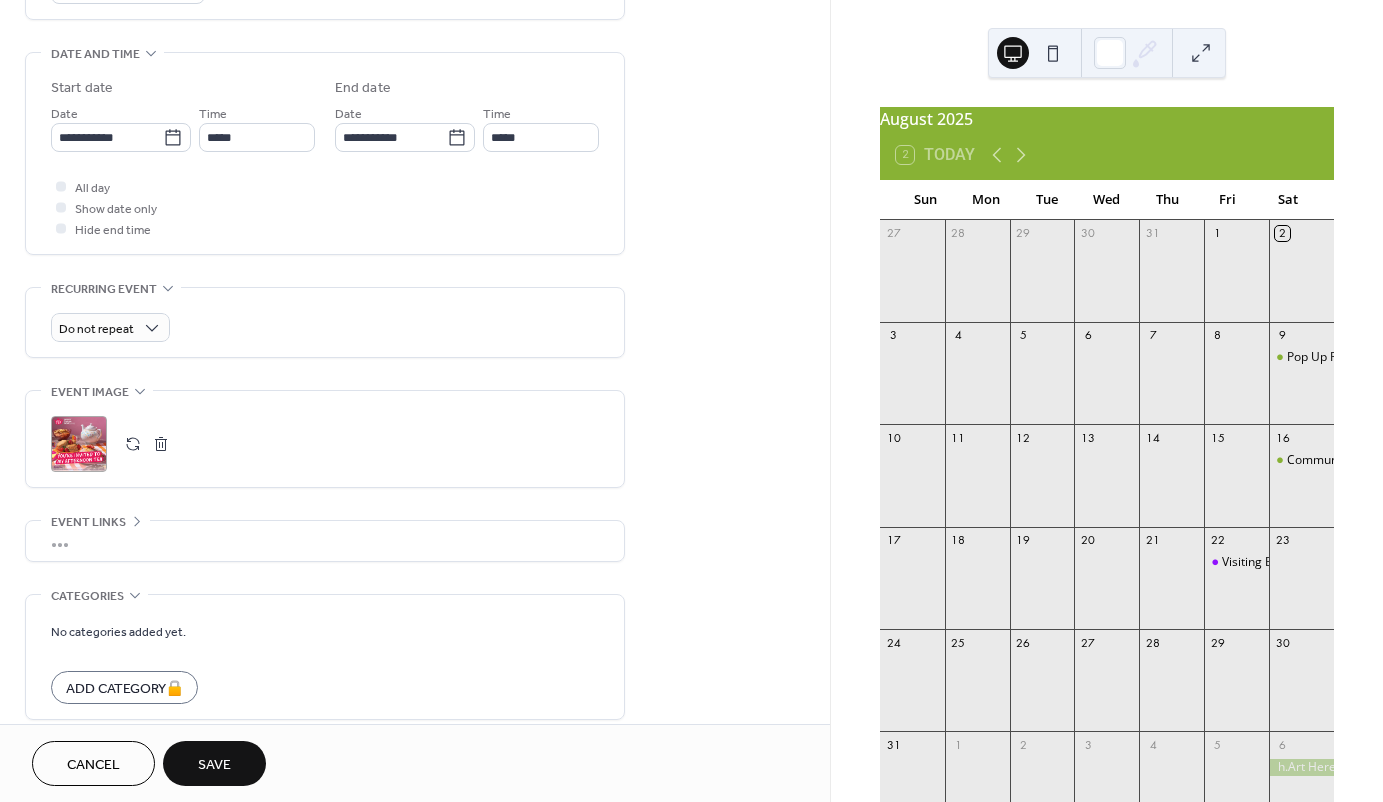 scroll, scrollTop: 599, scrollLeft: 0, axis: vertical 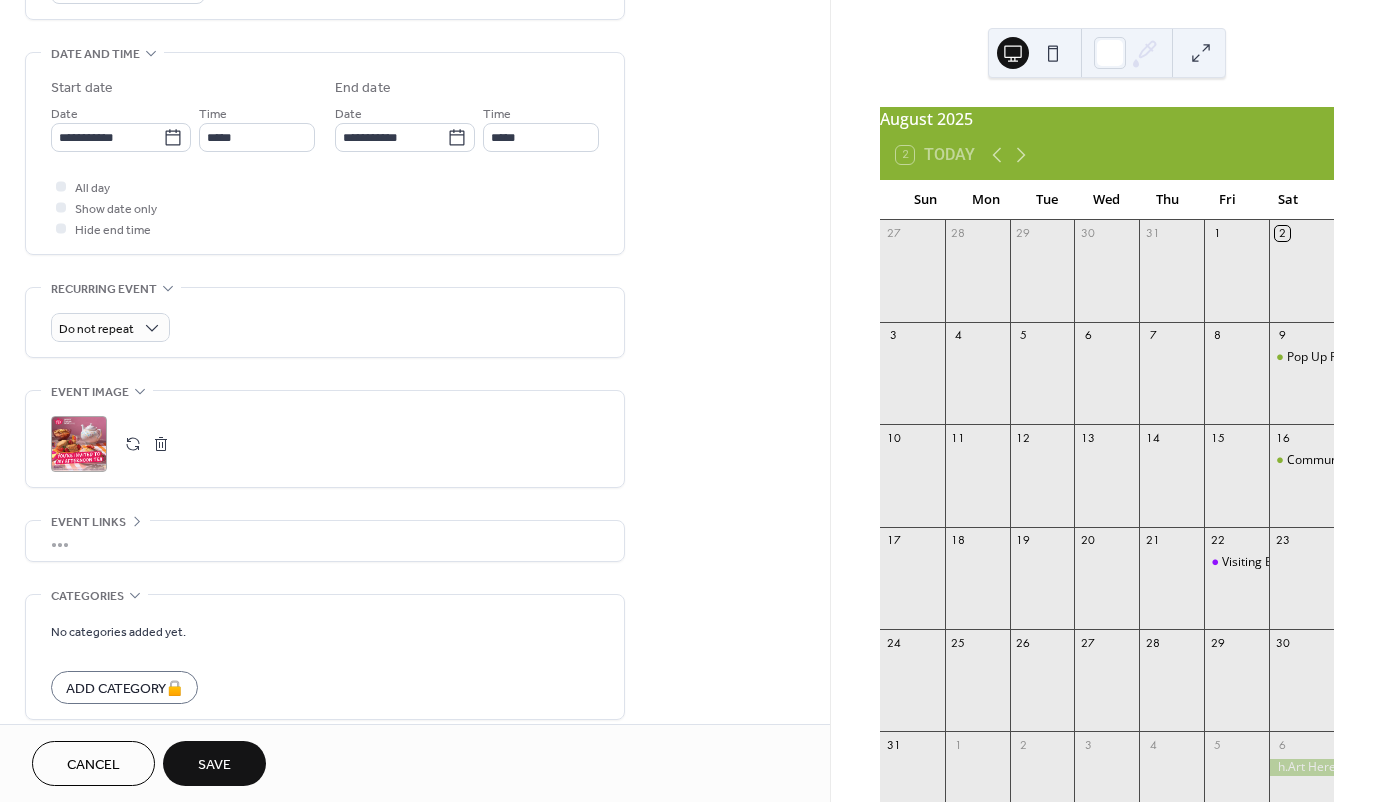 click on "Save" at bounding box center [214, 765] 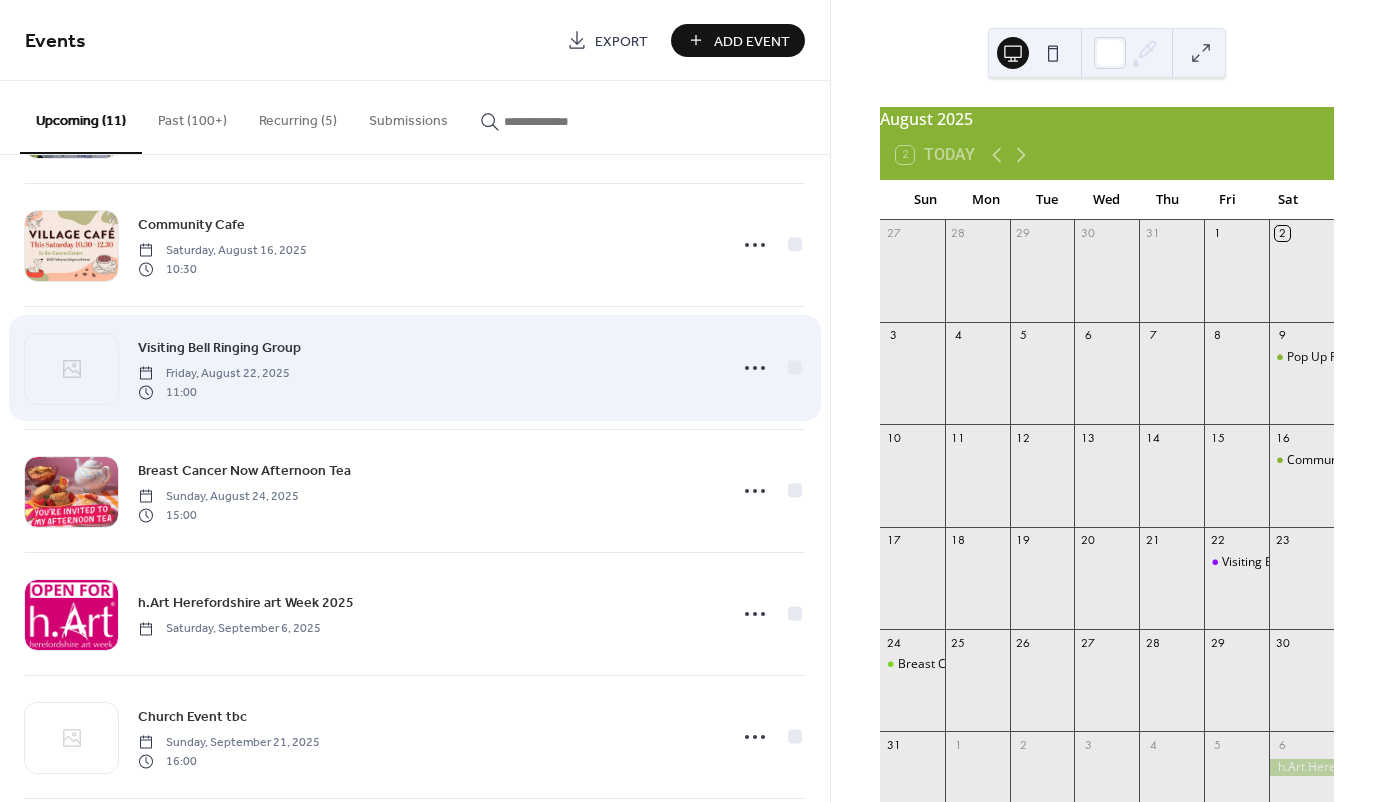 scroll, scrollTop: 0, scrollLeft: 0, axis: both 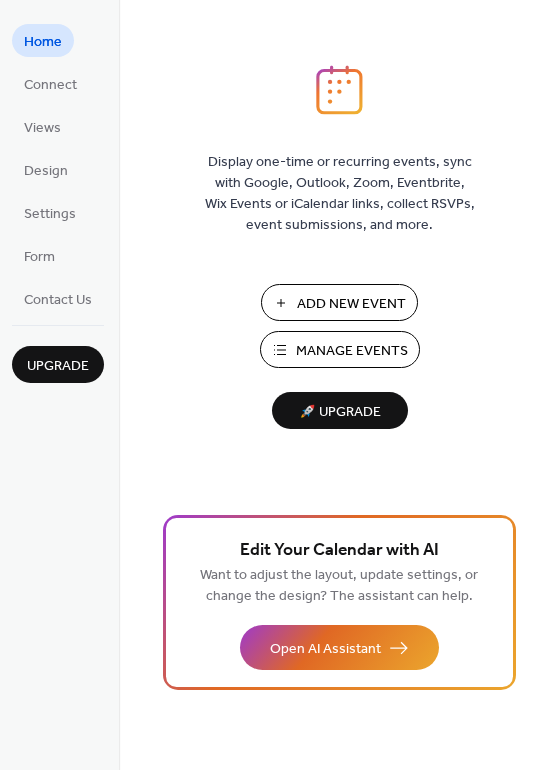 click on "Manage Events" at bounding box center [352, 351] 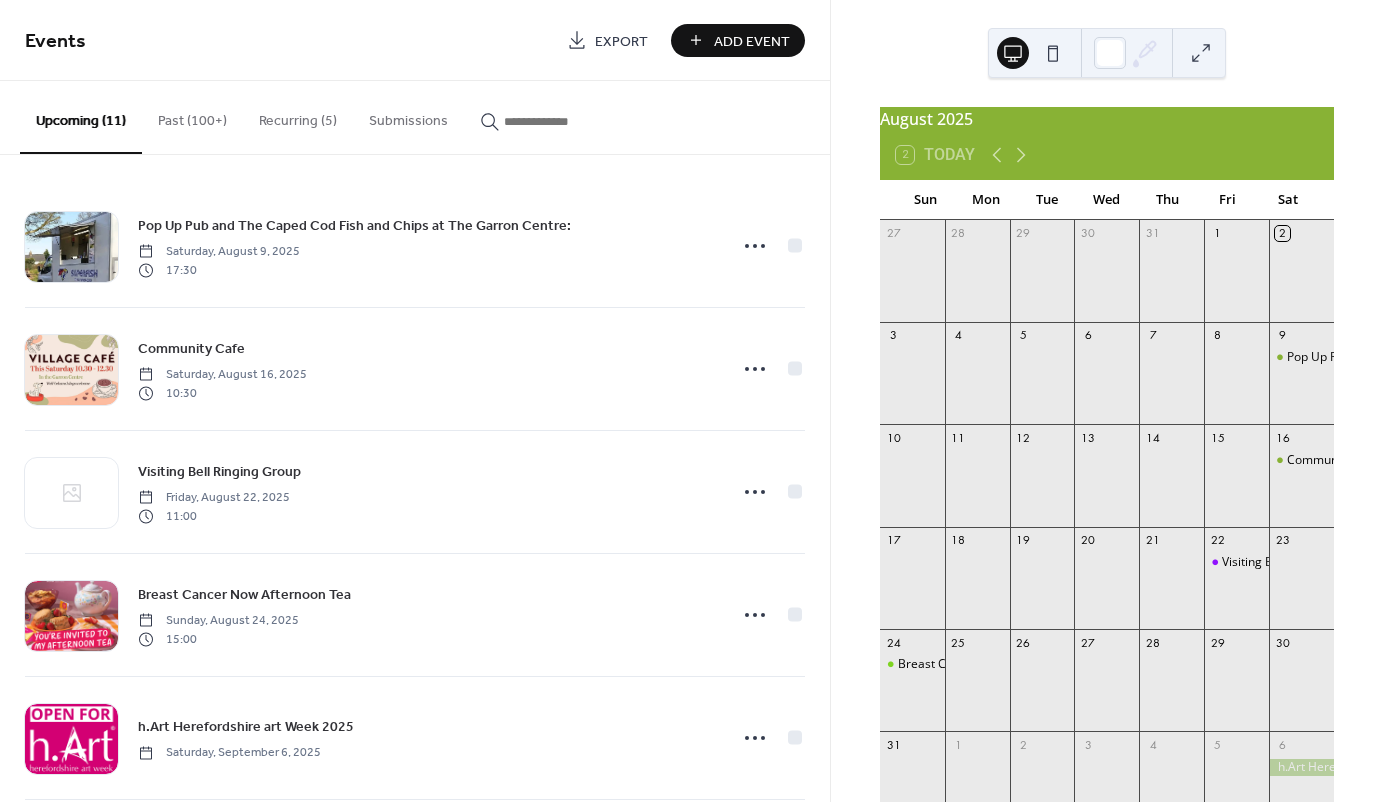 scroll, scrollTop: 0, scrollLeft: 0, axis: both 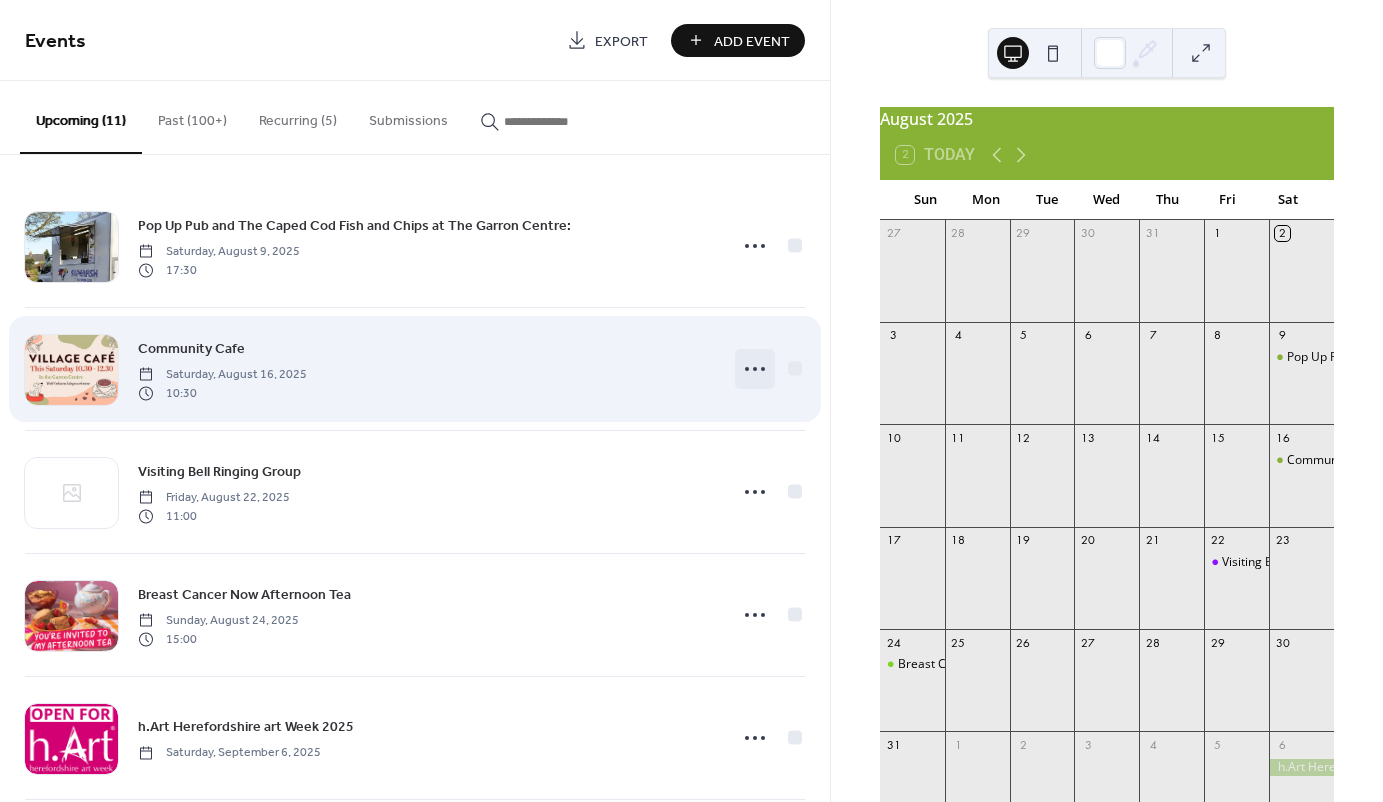 click 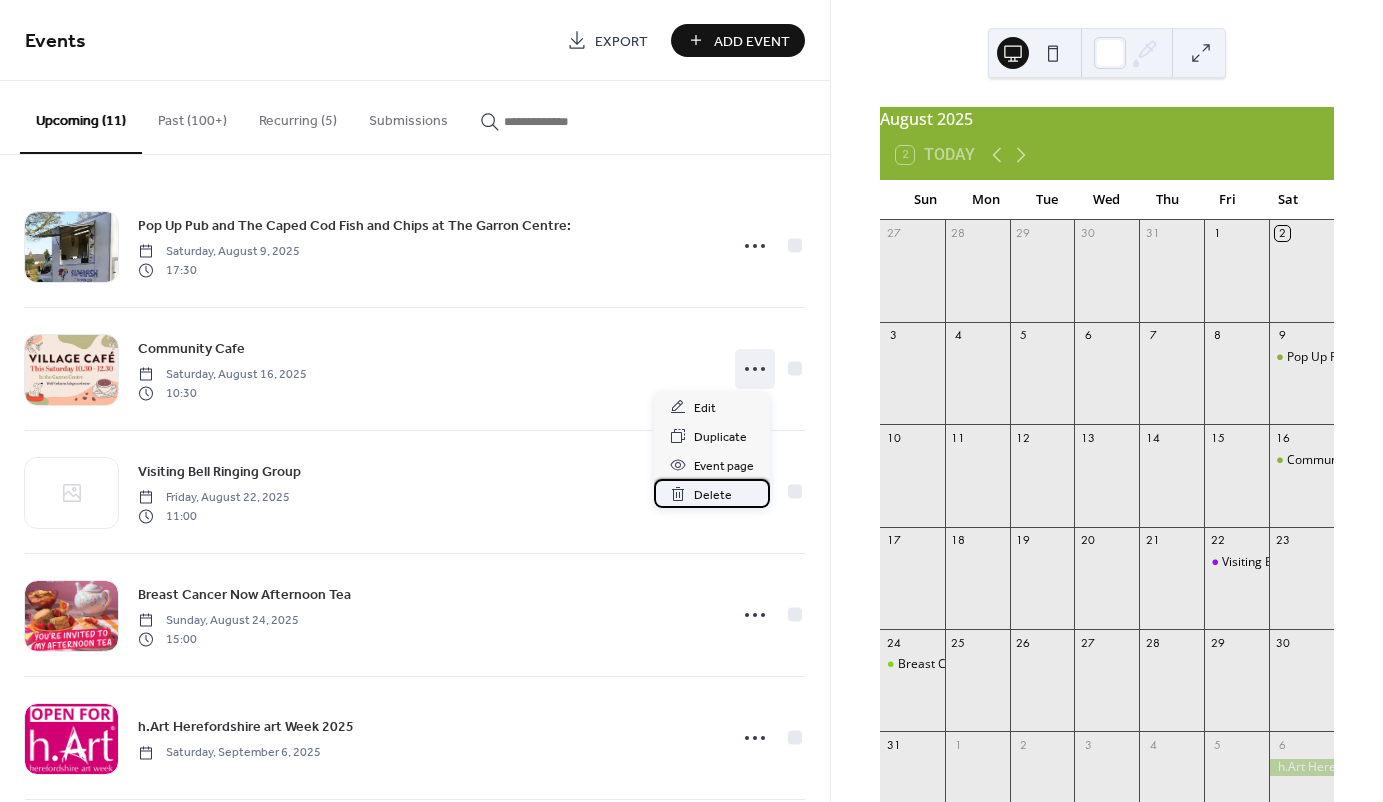 click on "Delete" at bounding box center (713, 495) 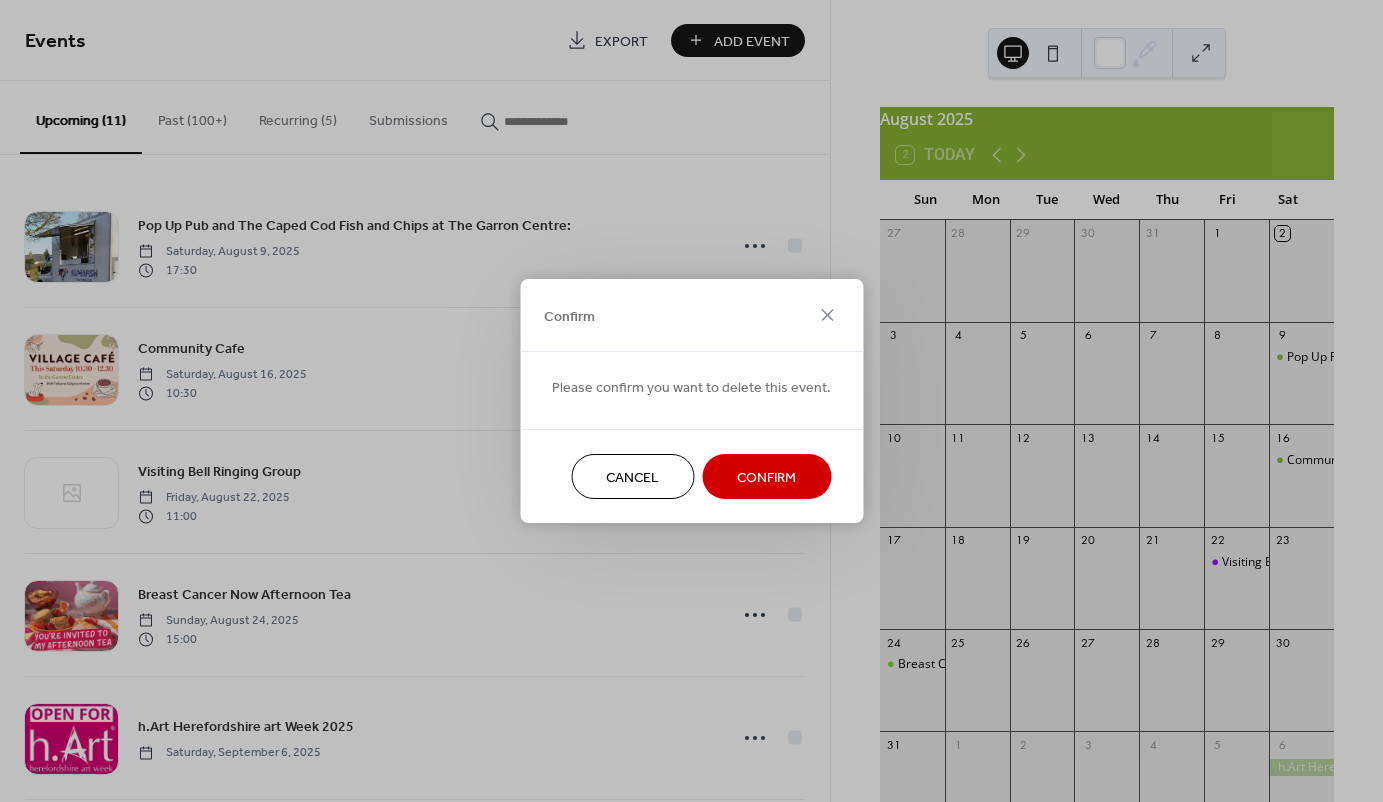 click on "Confirm" at bounding box center [766, 478] 